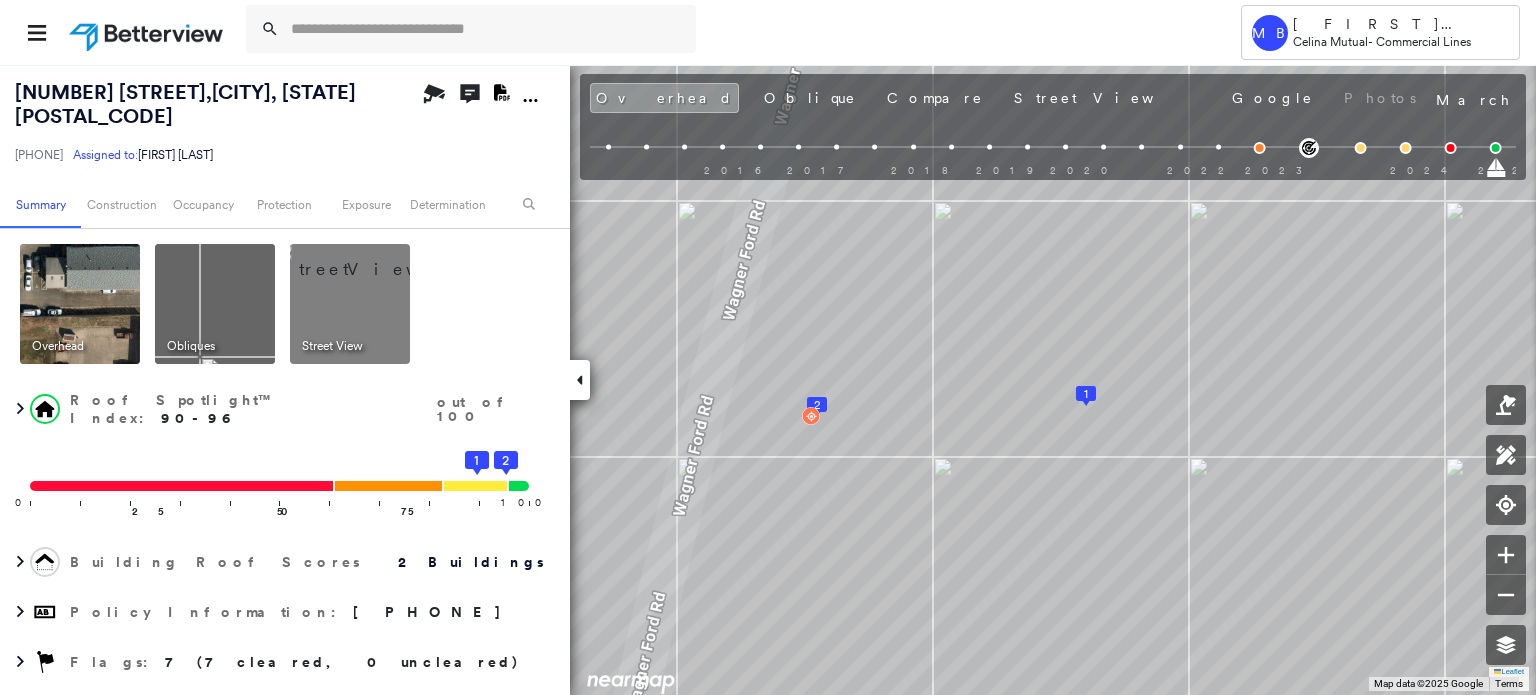 scroll, scrollTop: 0, scrollLeft: 0, axis: both 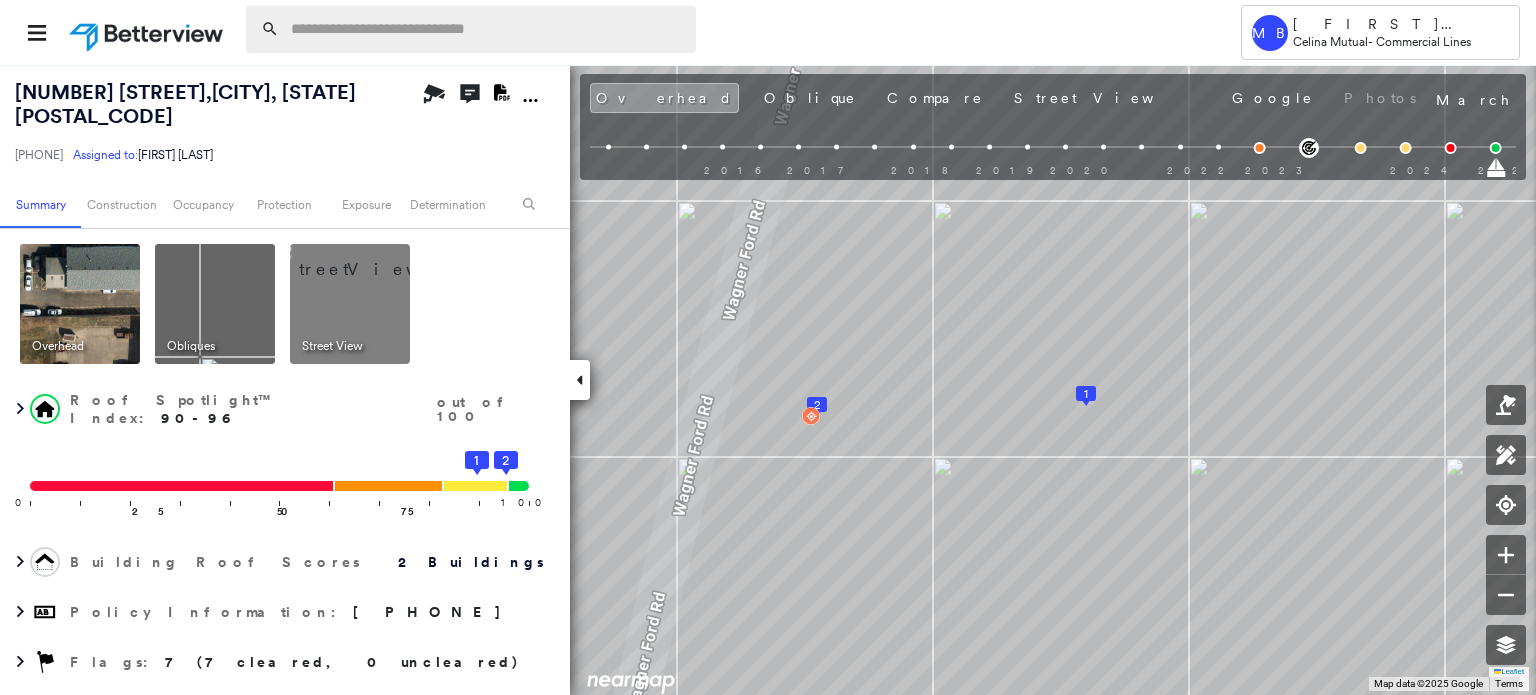 click at bounding box center [487, 29] 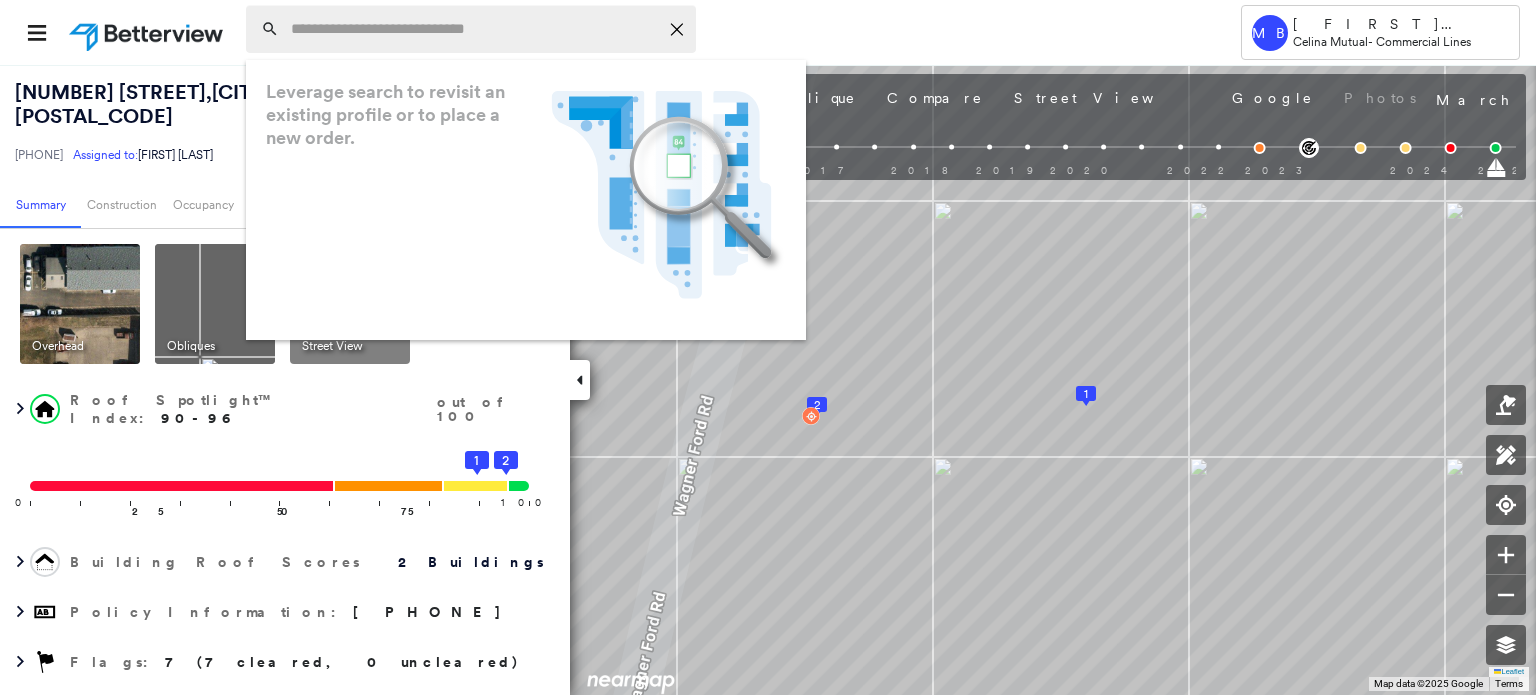 paste on "**********" 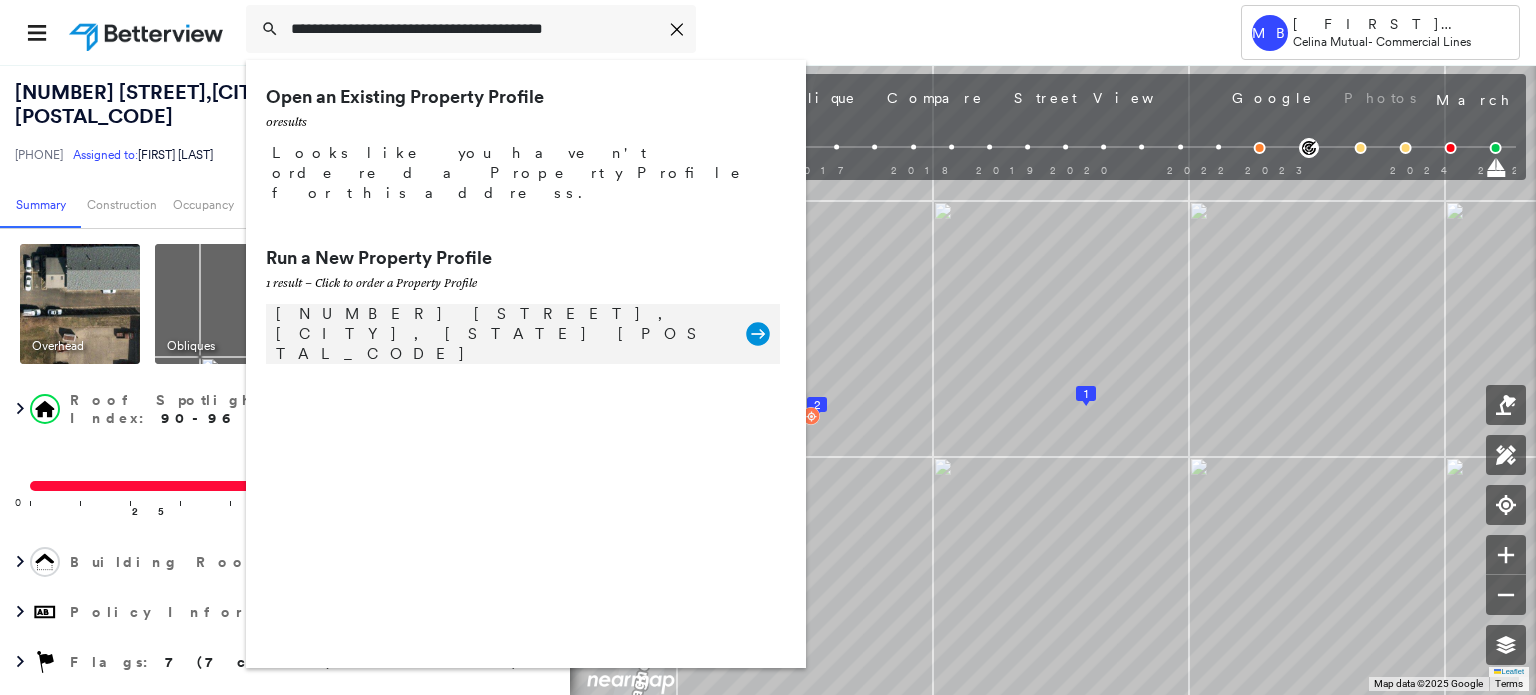 type on "**********" 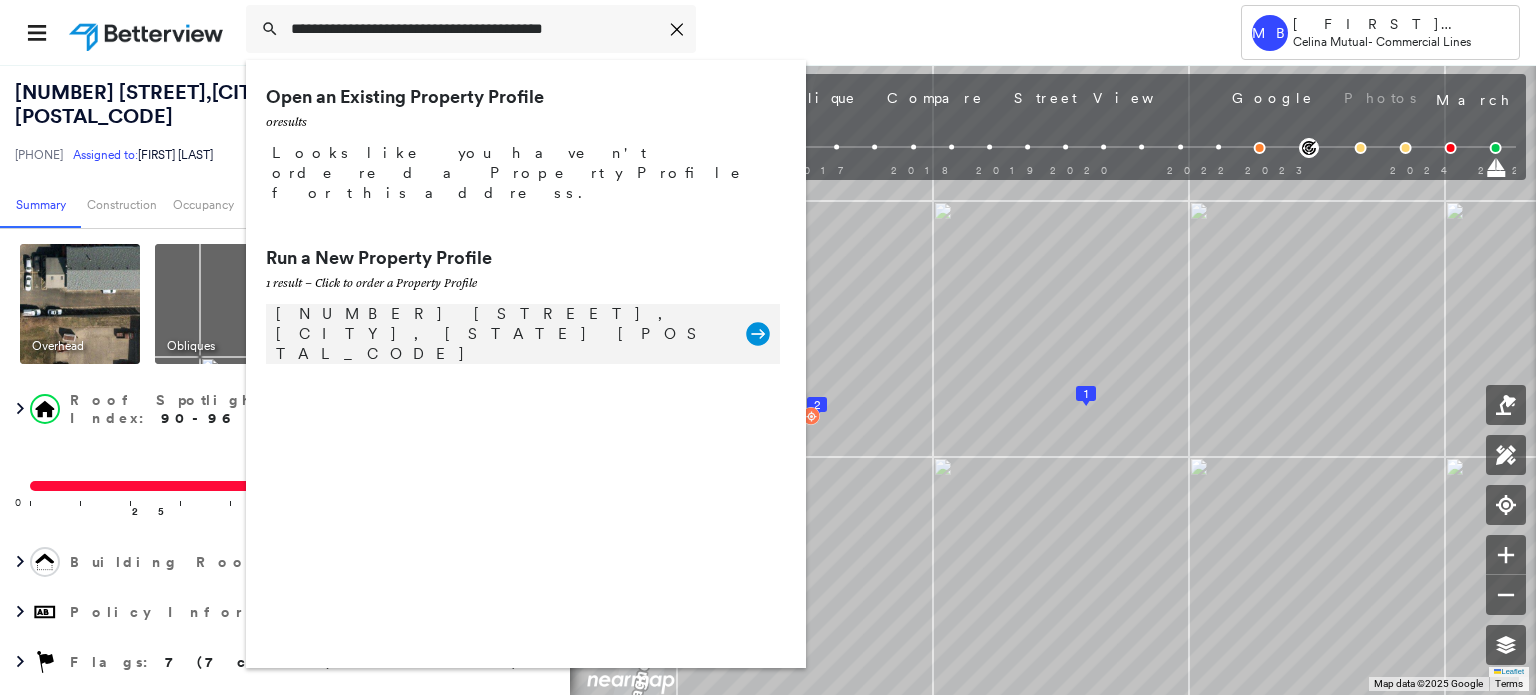click 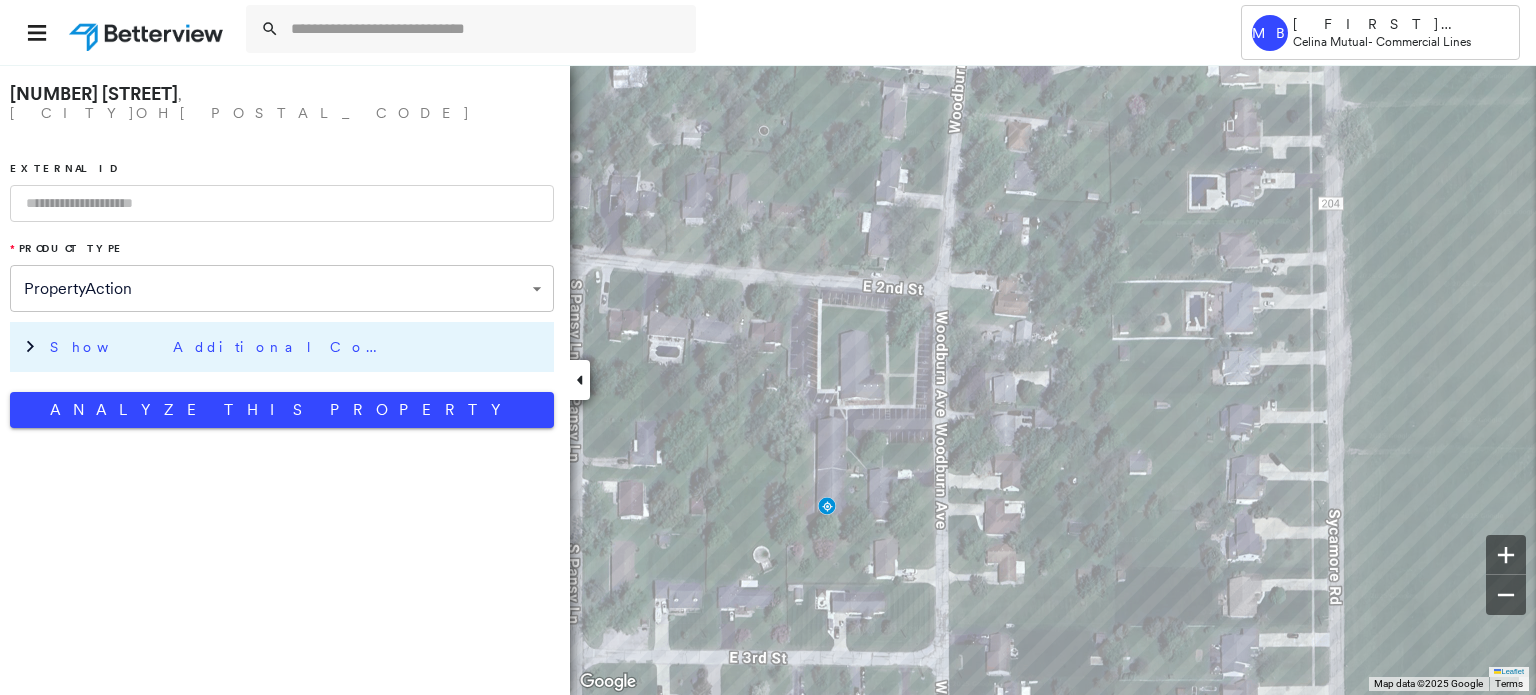 click on "Show Additional Company Data" at bounding box center [220, 347] 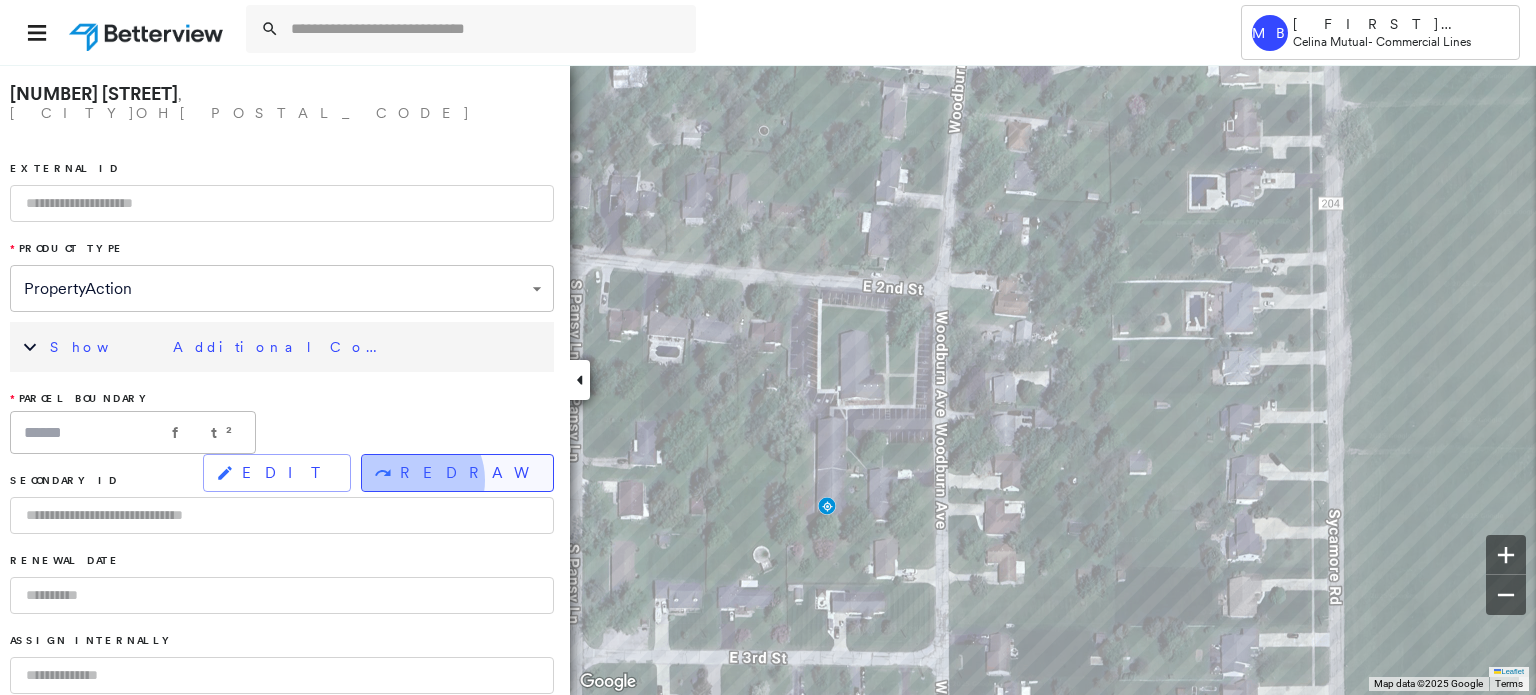 click on "REDRAW" at bounding box center (468, 473) 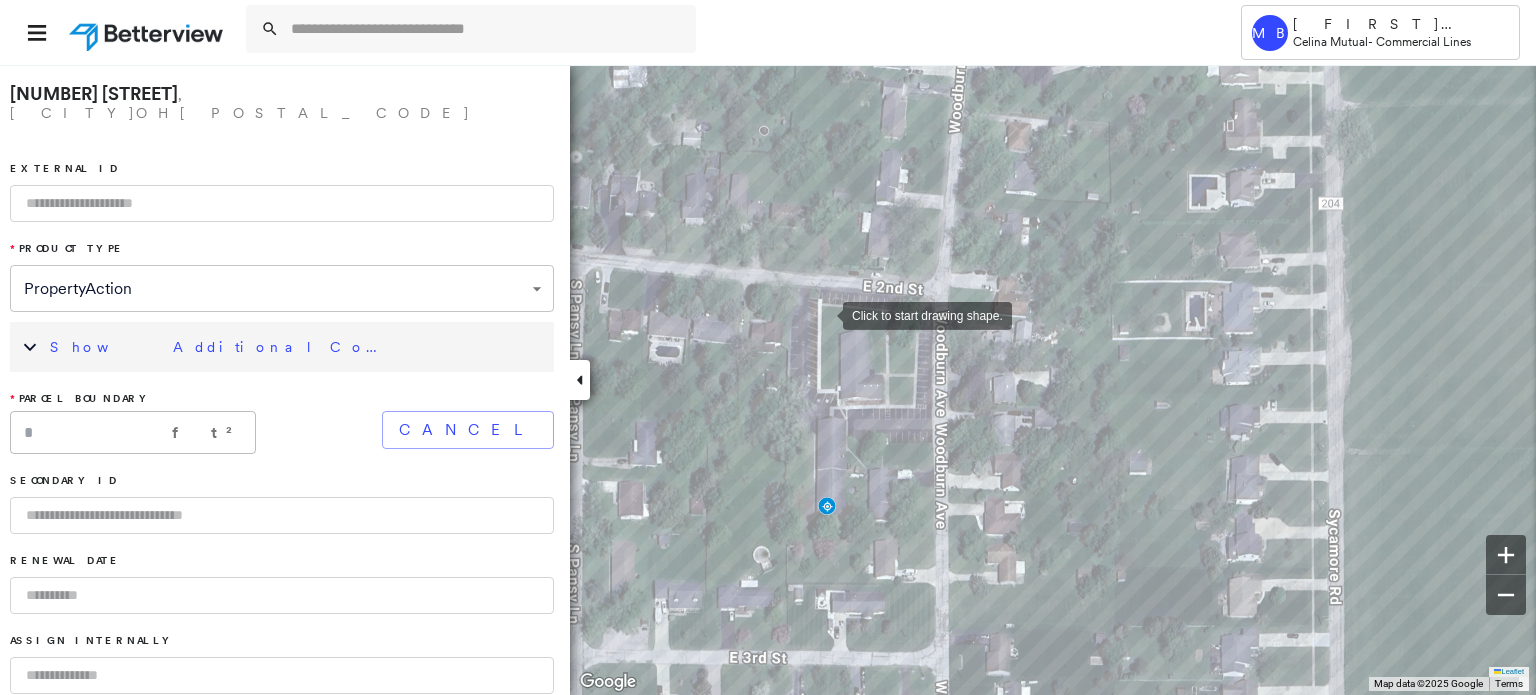 click at bounding box center (823, 314) 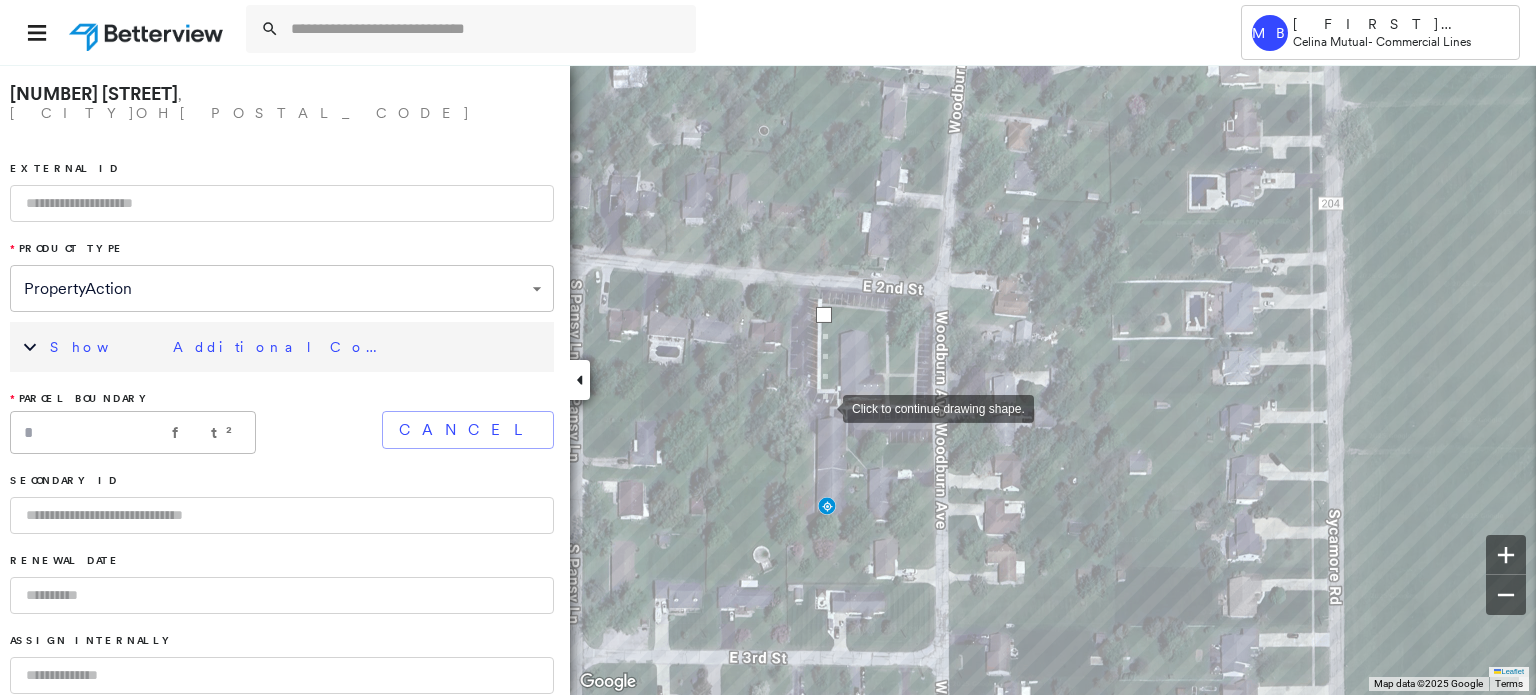 click at bounding box center (823, 407) 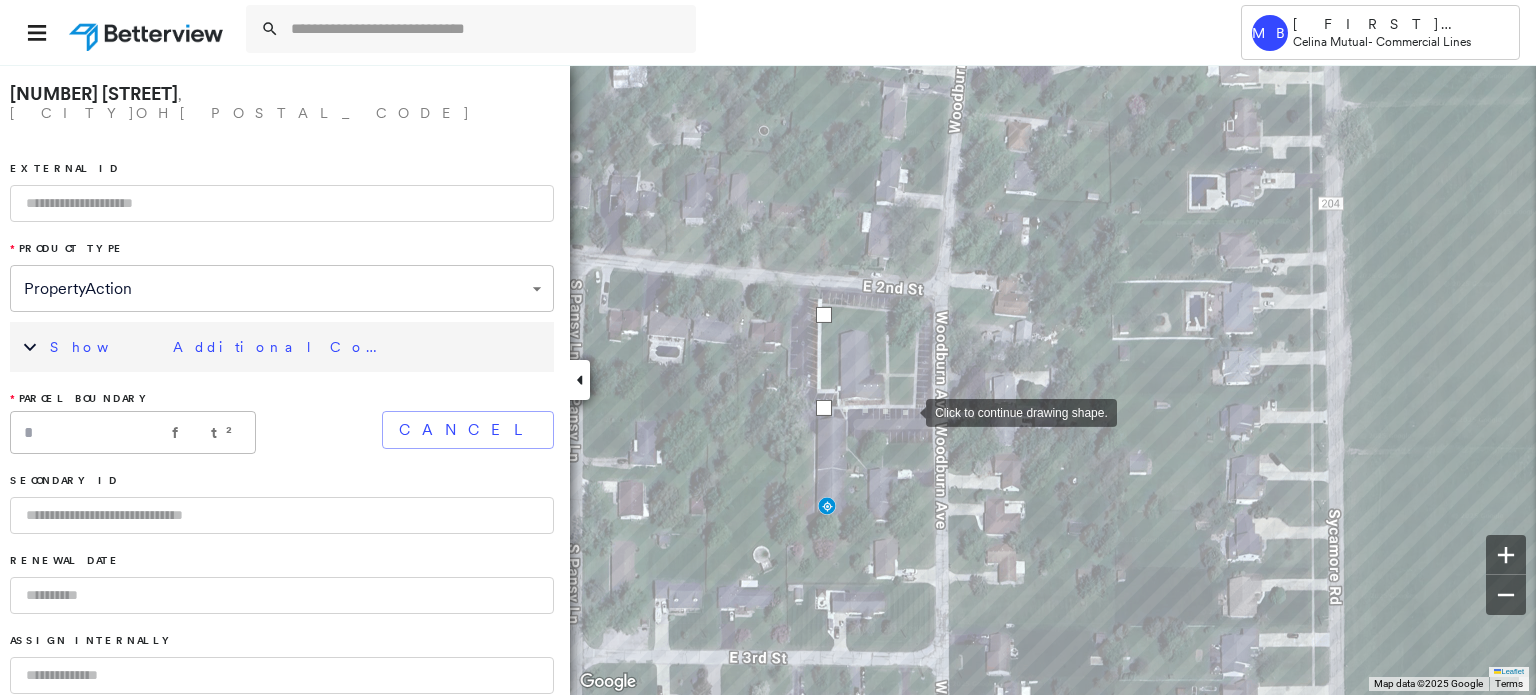 click at bounding box center (906, 411) 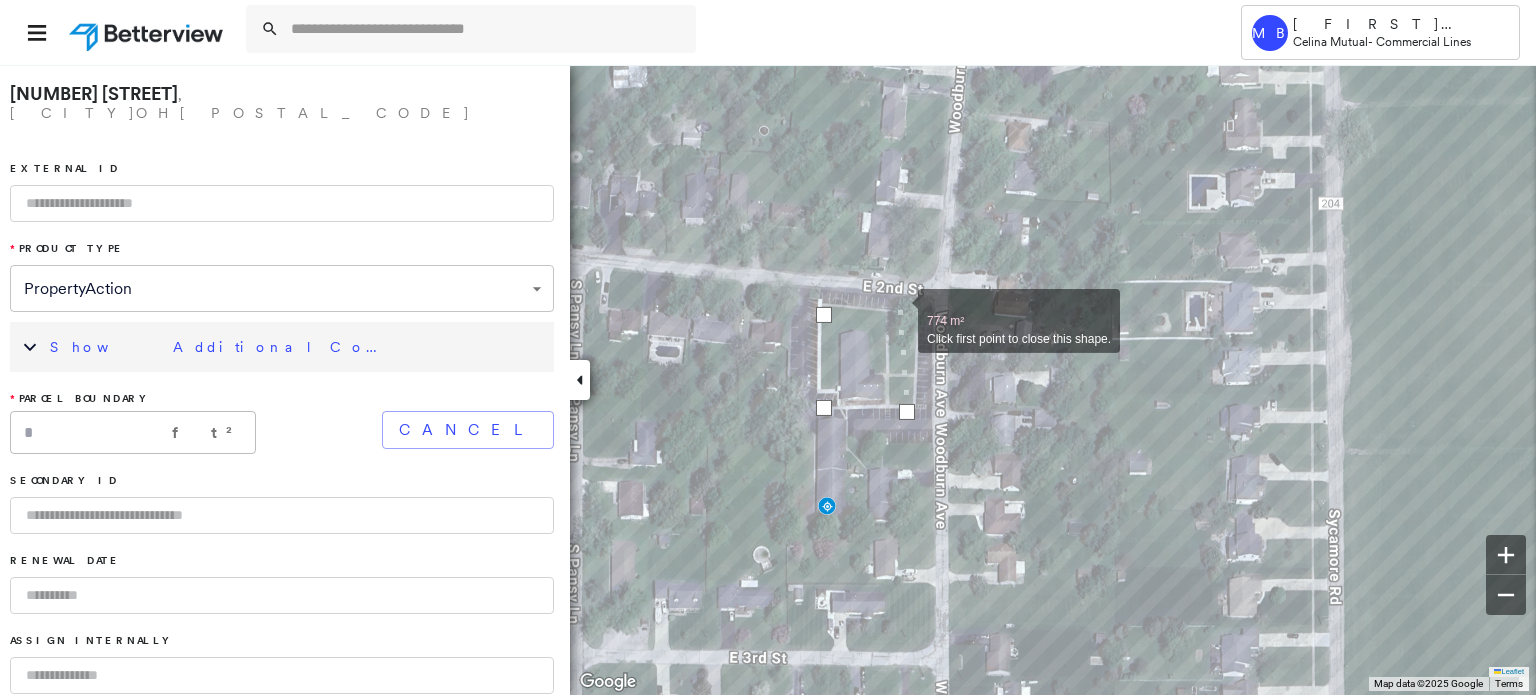 click at bounding box center (898, 310) 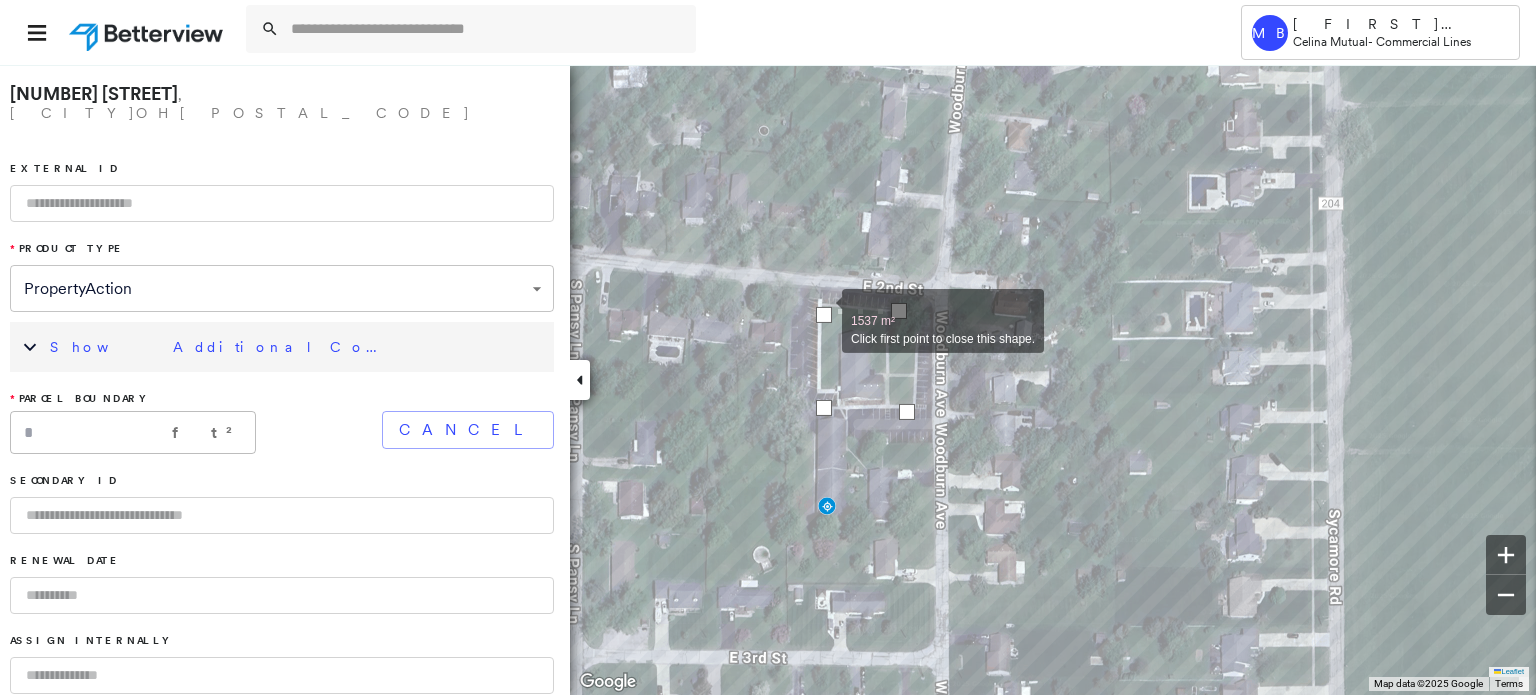 click at bounding box center (824, 315) 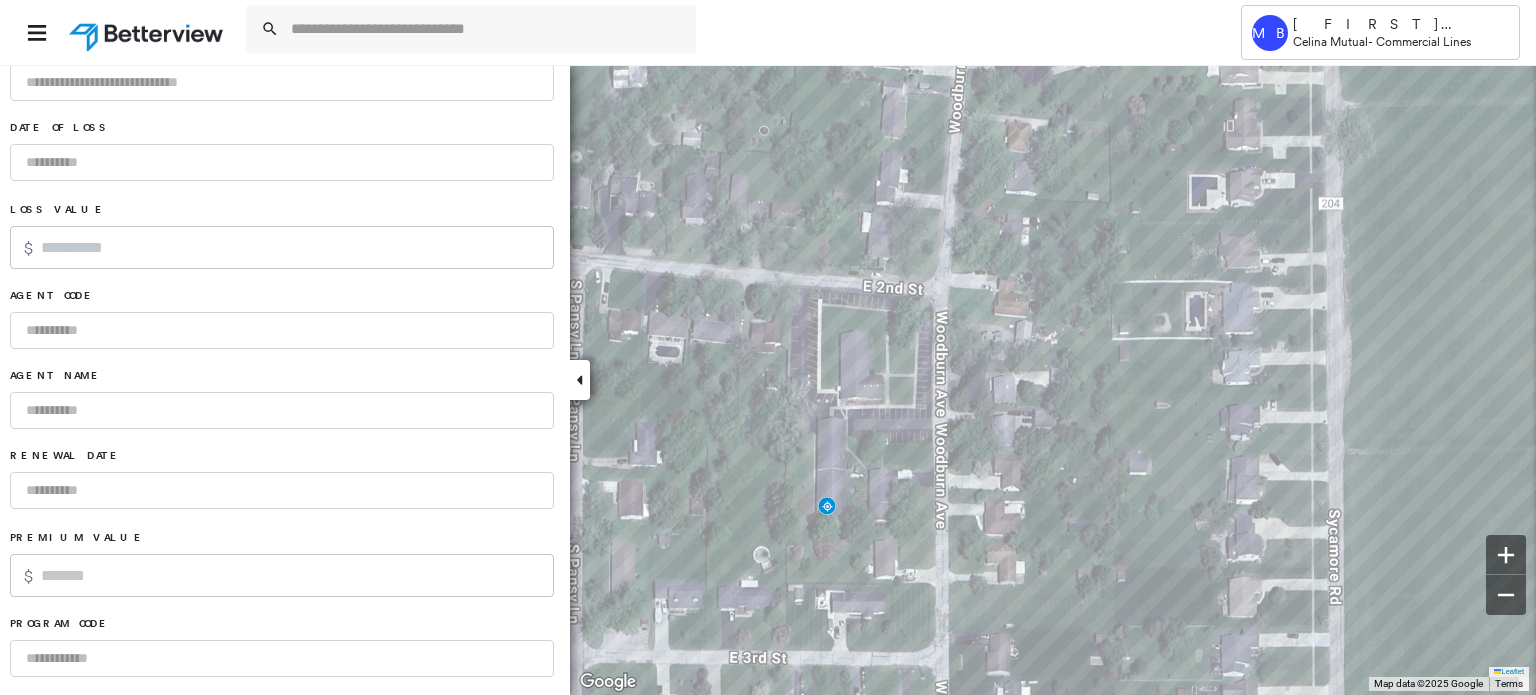 scroll, scrollTop: 1344, scrollLeft: 0, axis: vertical 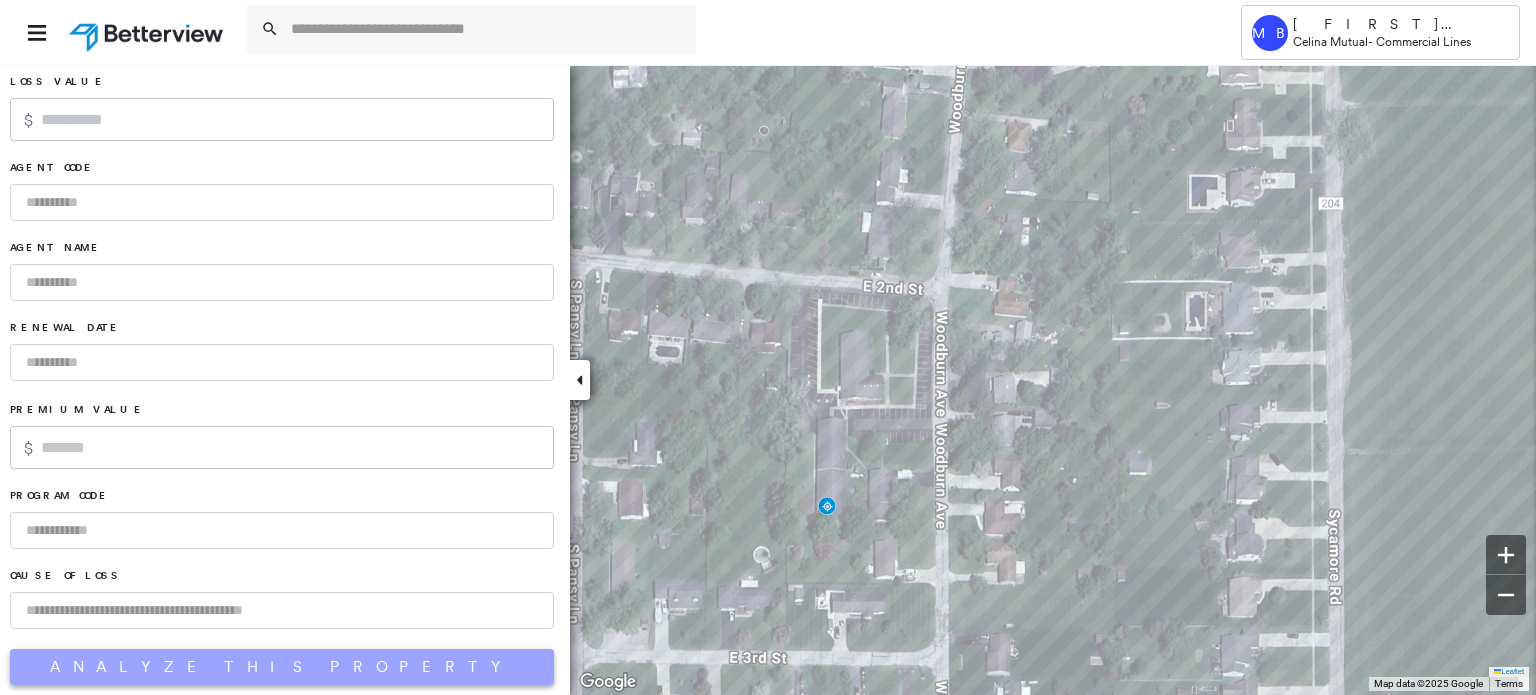 click on "Analyze This Property" at bounding box center [282, 667] 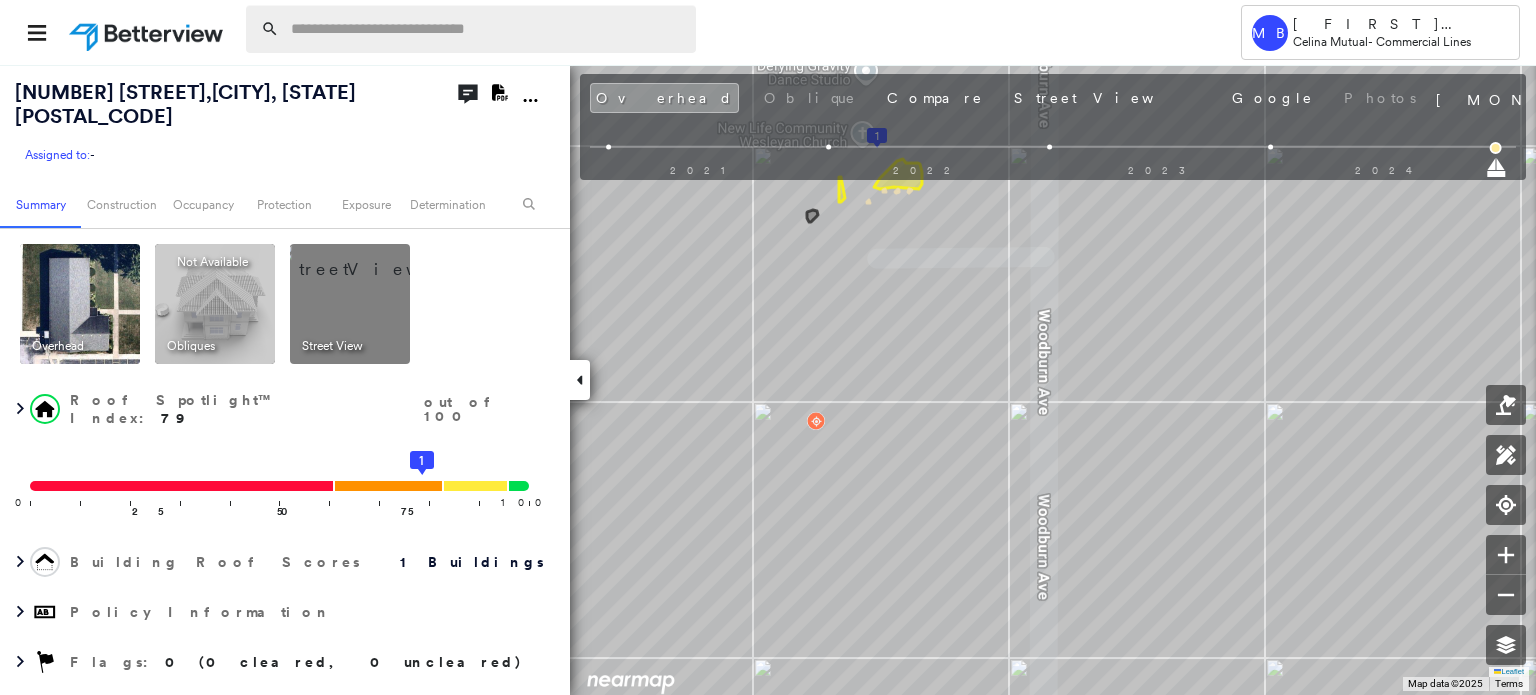 click at bounding box center (487, 29) 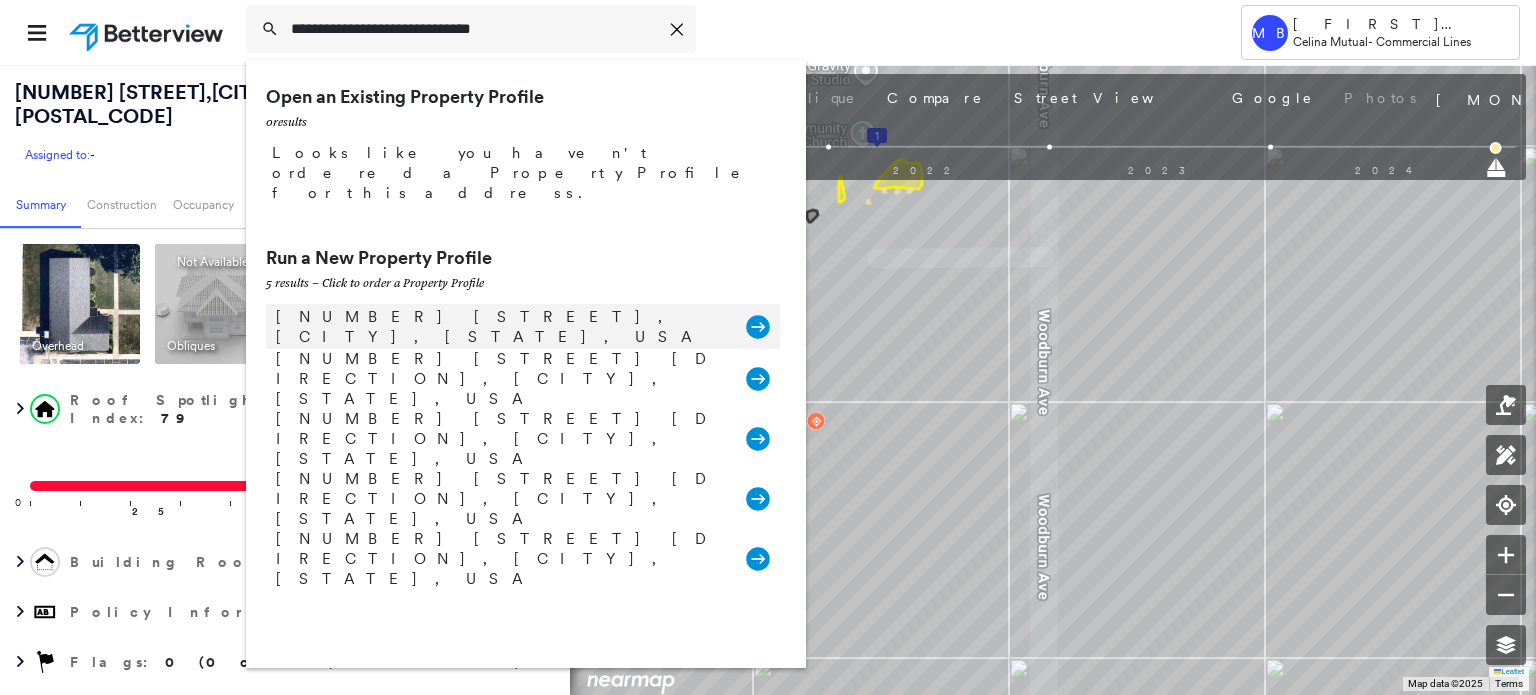 type on "**********" 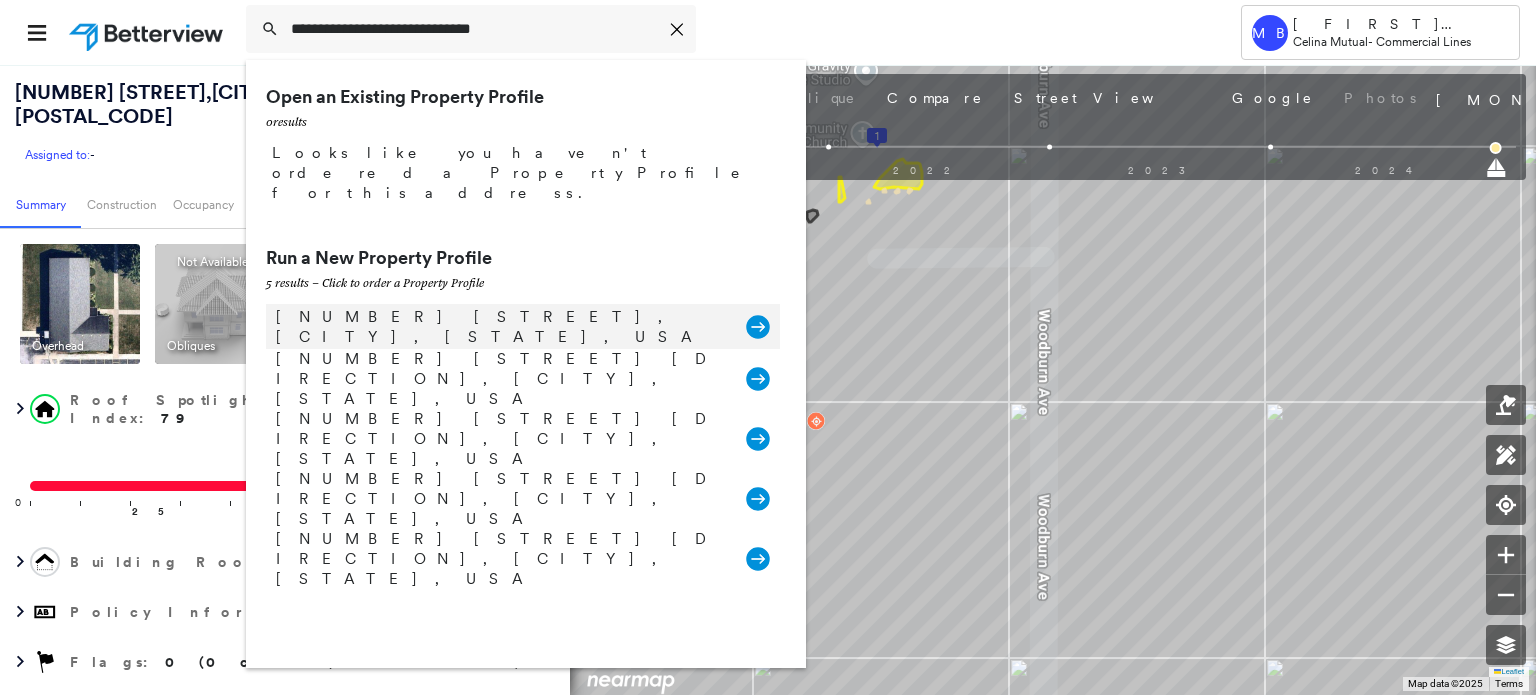 click 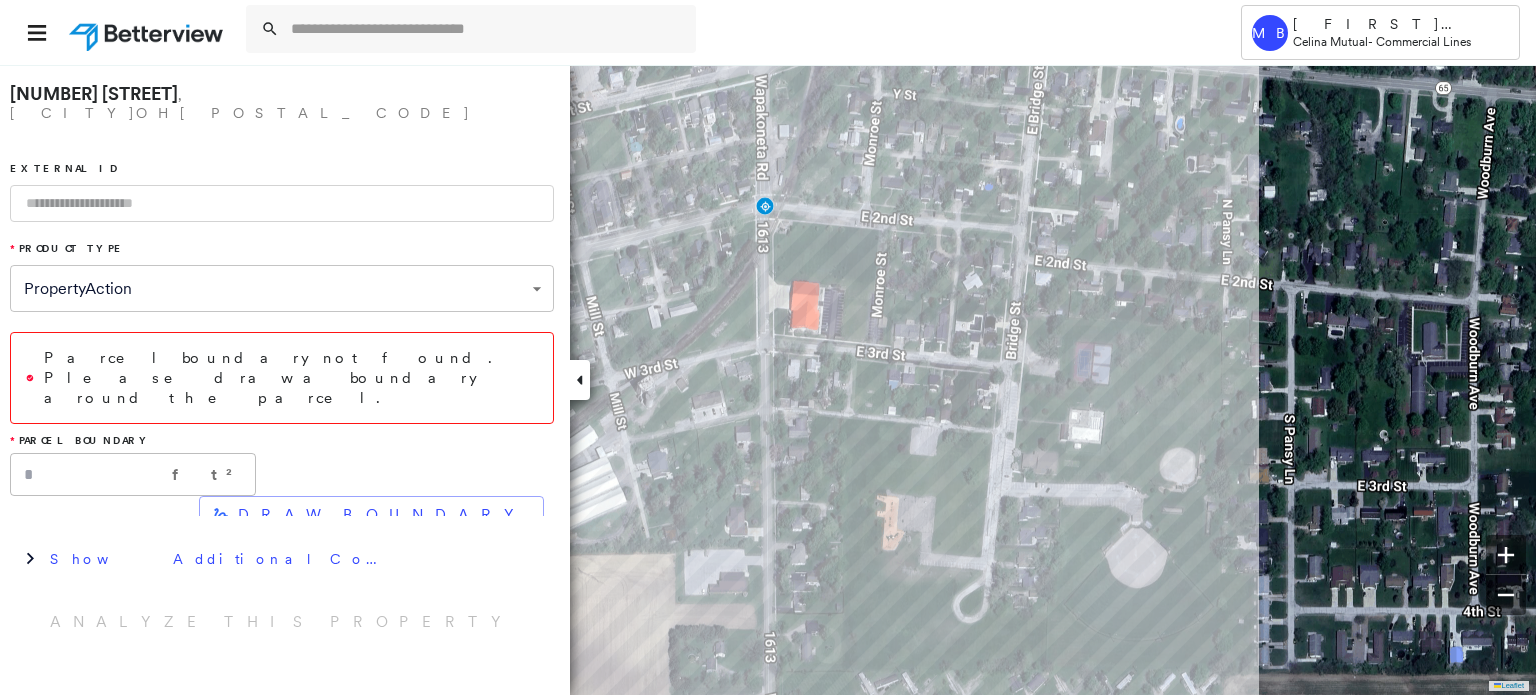click on "[NUMBER] [STREET] , [CITY],  [STATE] [POSTAL_CODE]" at bounding box center [768, 379] 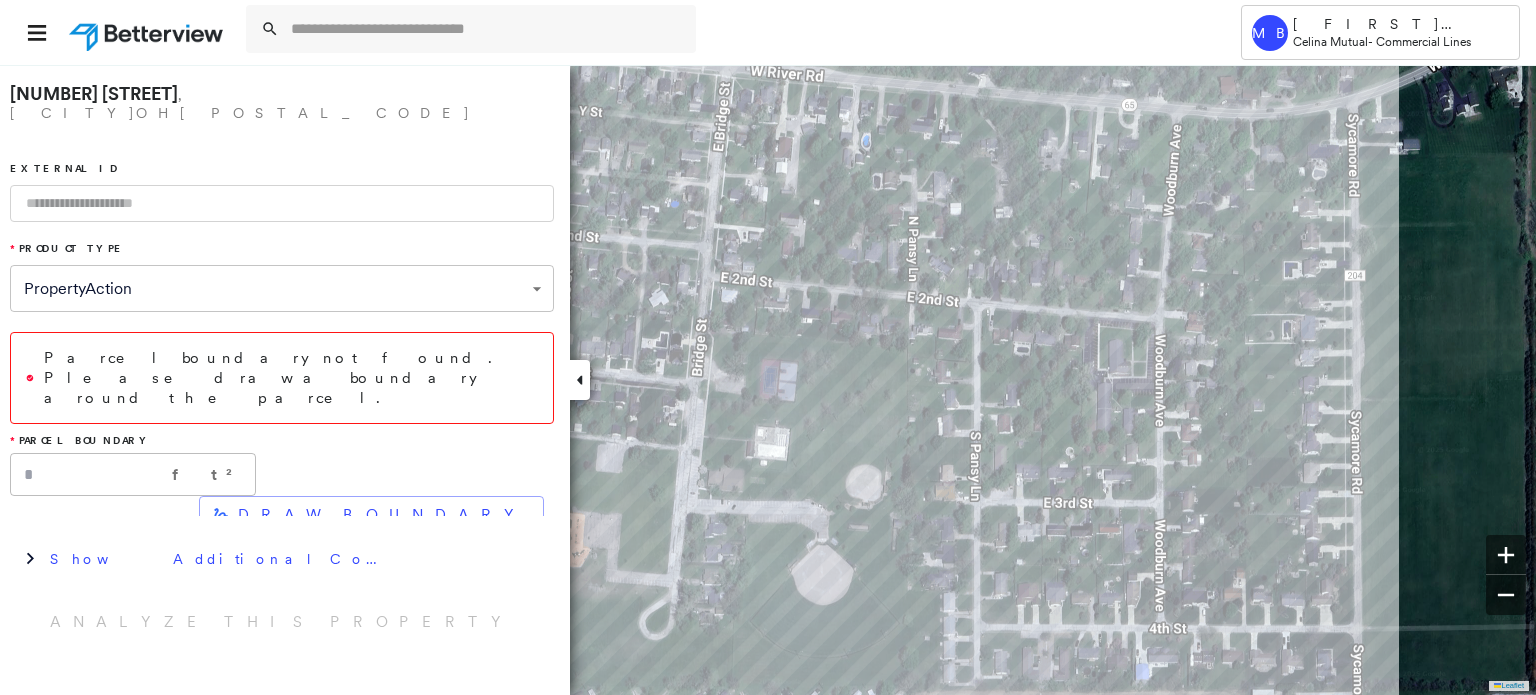 click on "[NUMBER] [STREET] , [CITY],  [STATE] [POSTAL_CODE]" at bounding box center [768, 379] 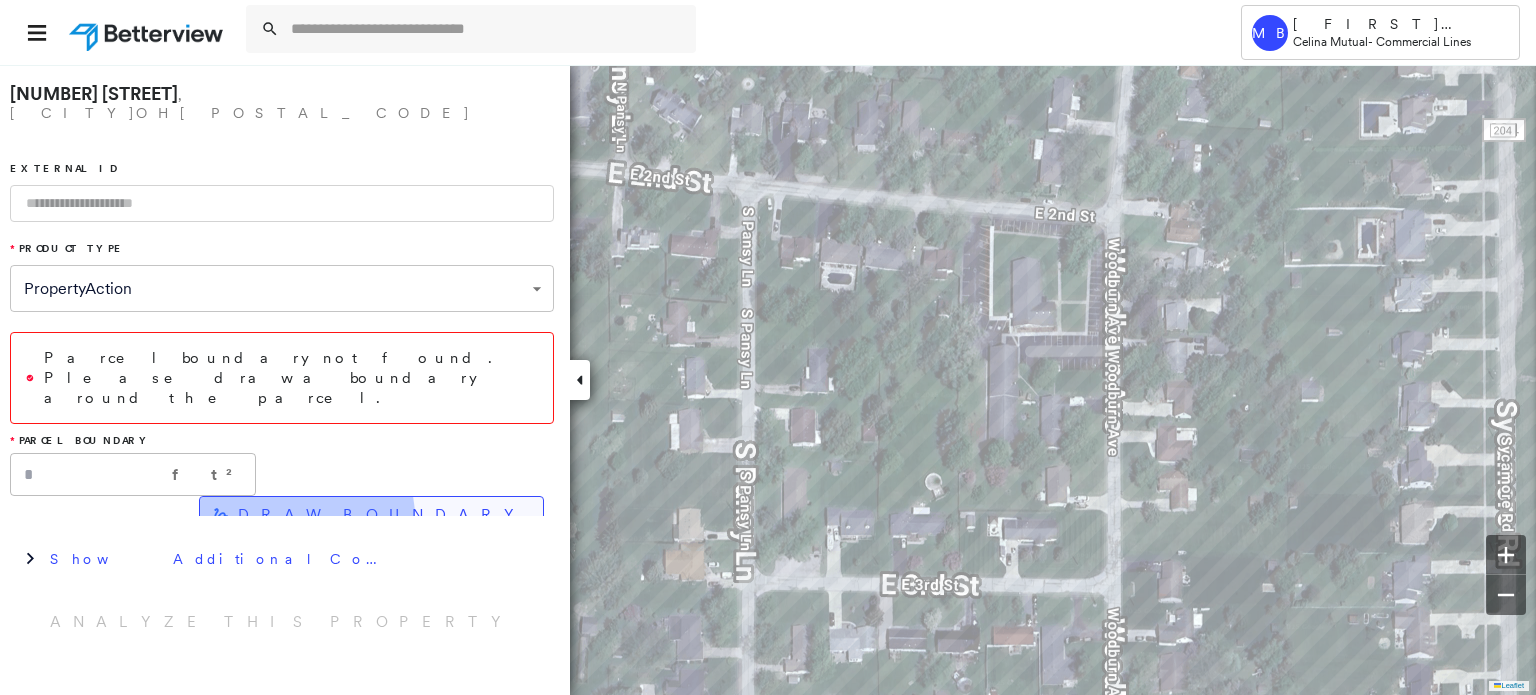 click on "DRAW BOUNDARY" at bounding box center [382, 515] 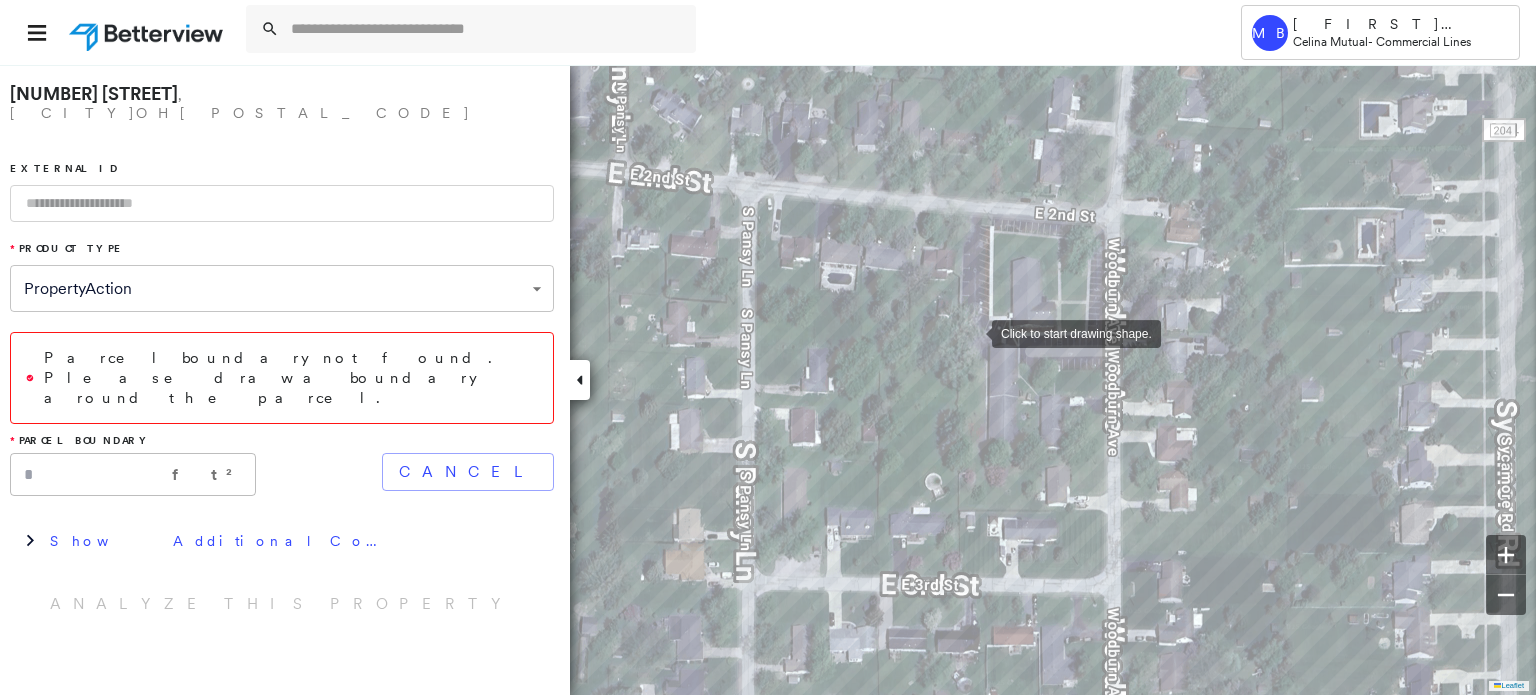 click at bounding box center [972, 332] 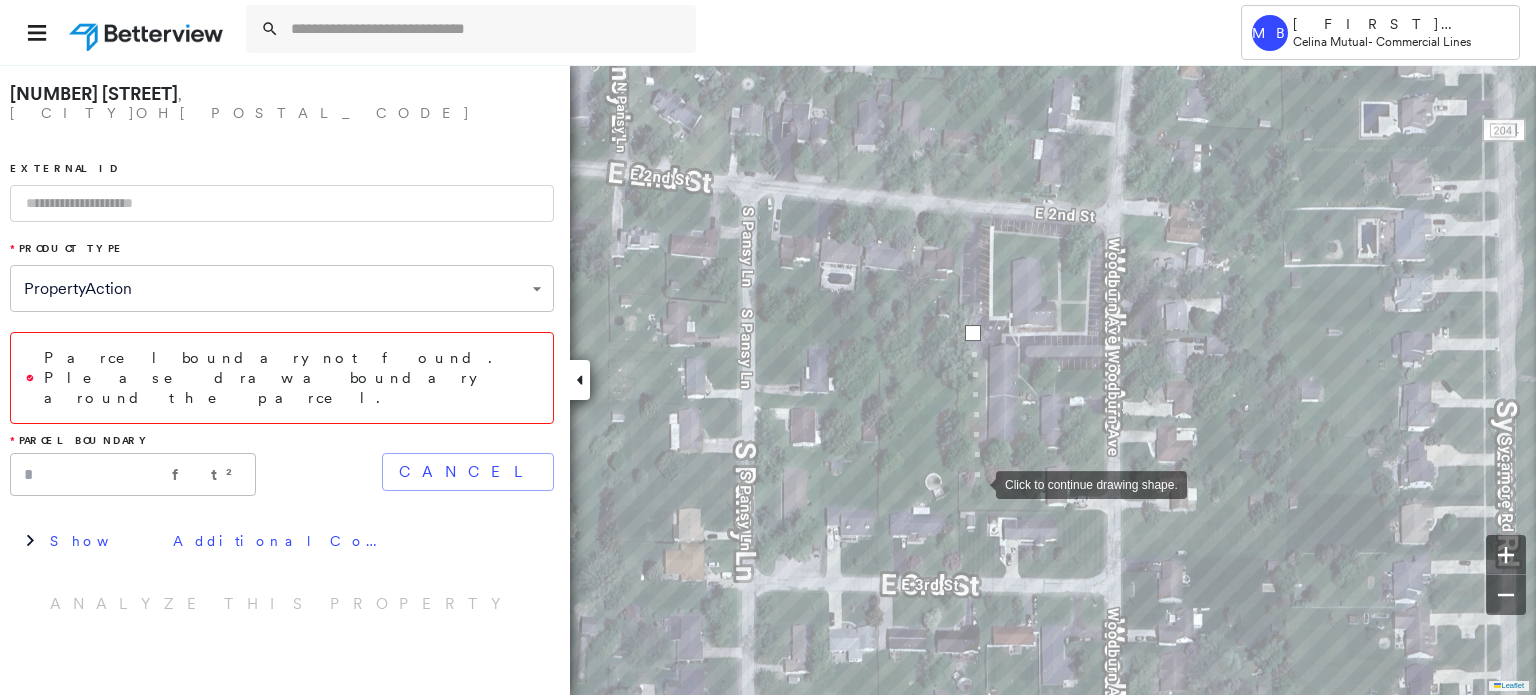 click at bounding box center [976, 483] 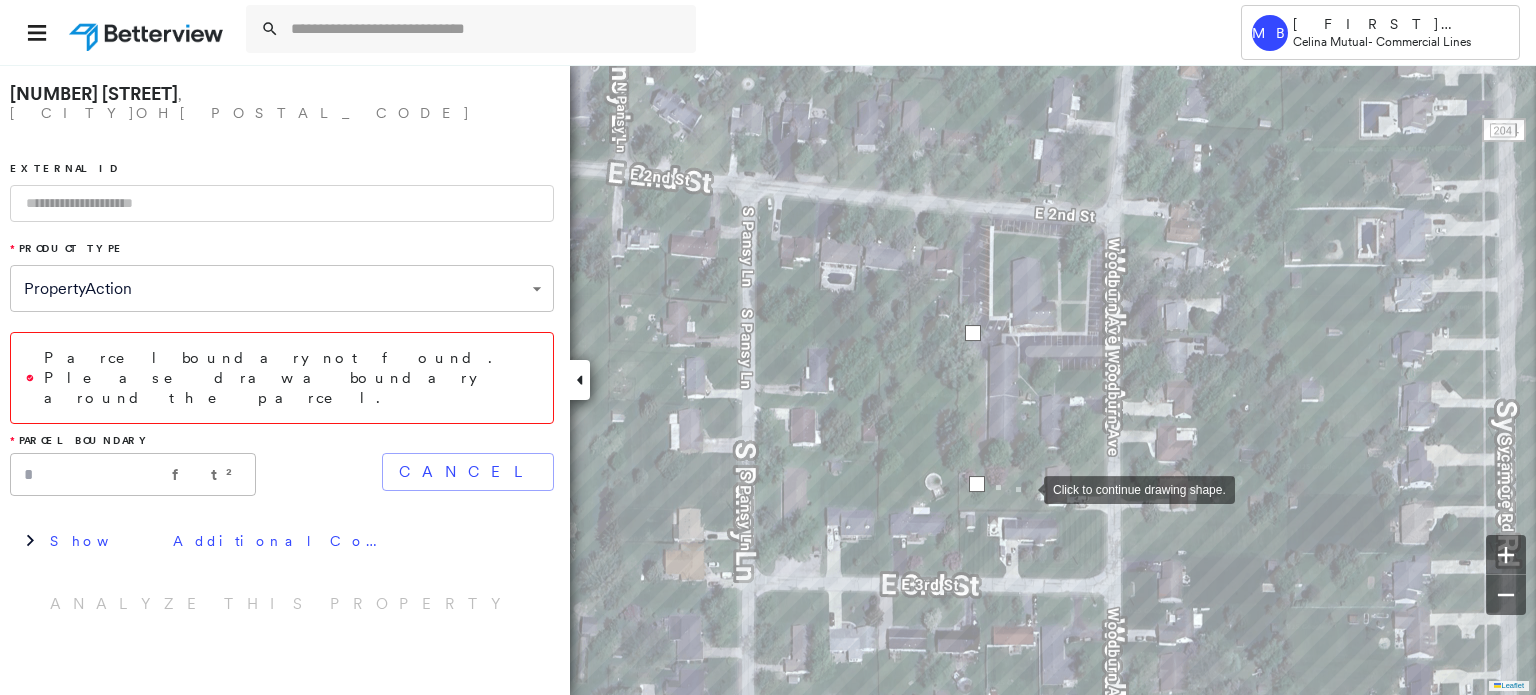 click at bounding box center (1024, 488) 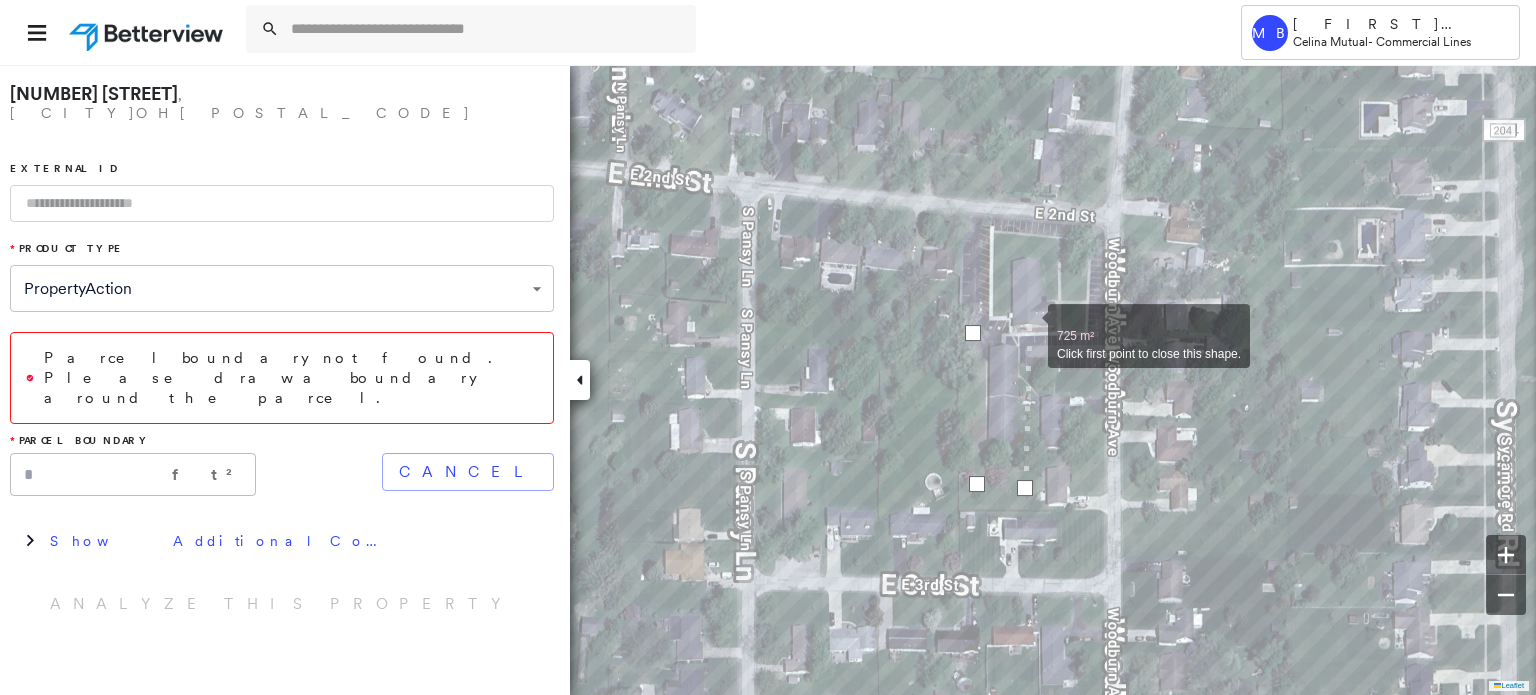 click at bounding box center (1028, 325) 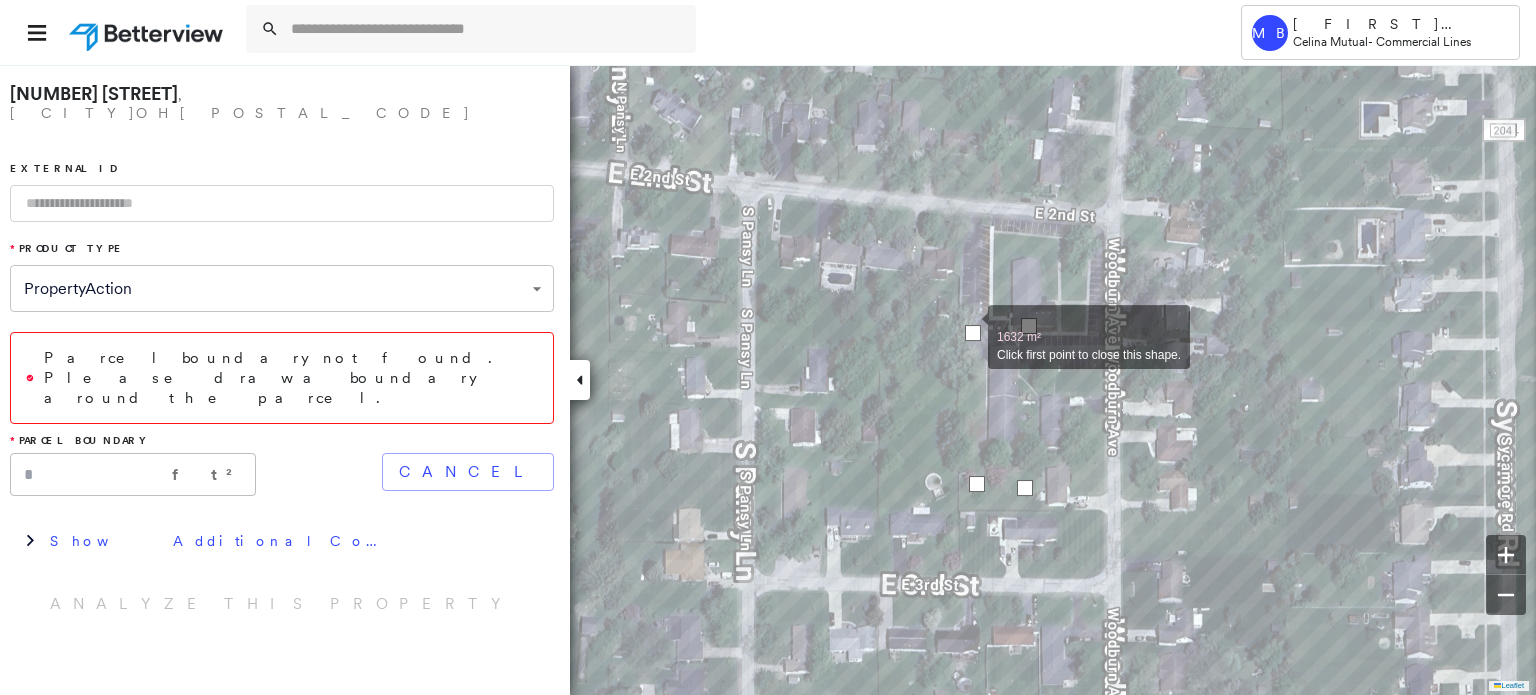 click at bounding box center [973, 333] 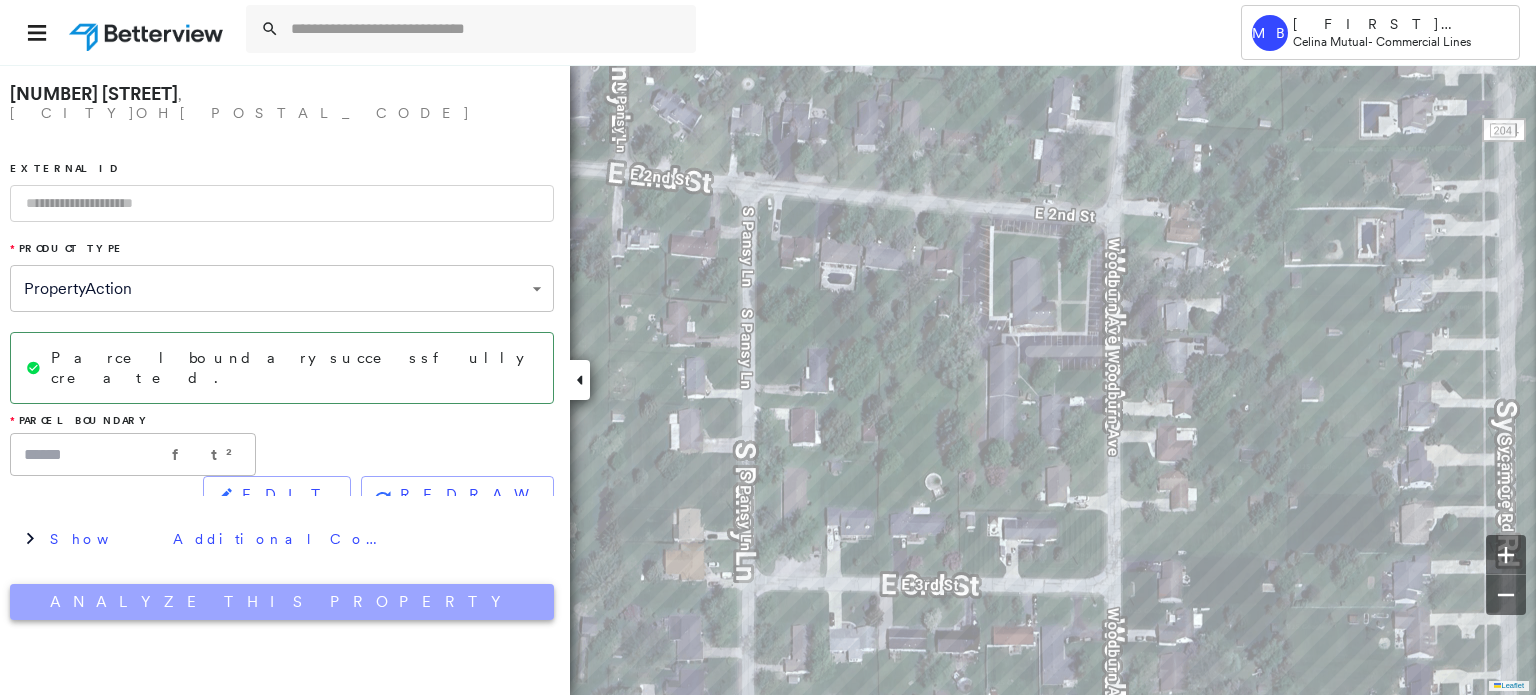 click on "Analyze This Property" at bounding box center (282, 602) 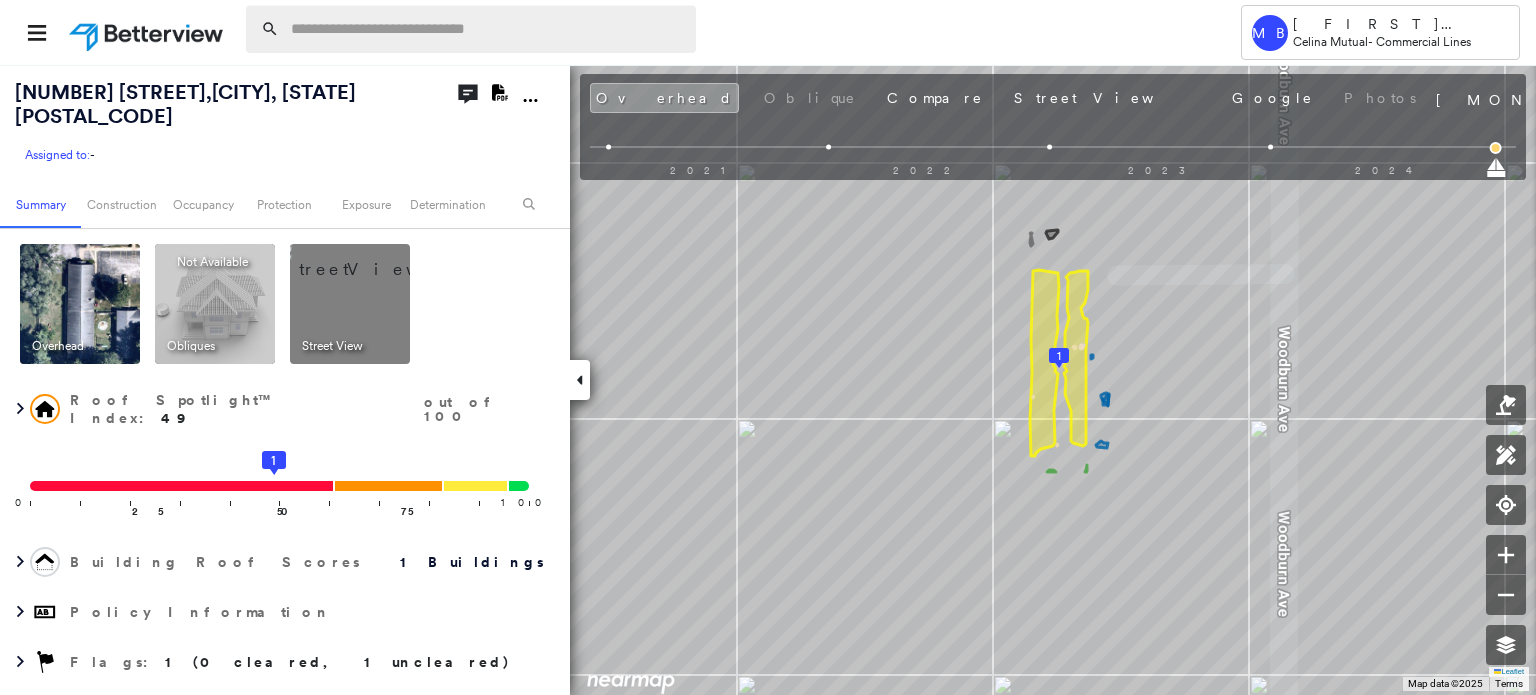 click at bounding box center (487, 29) 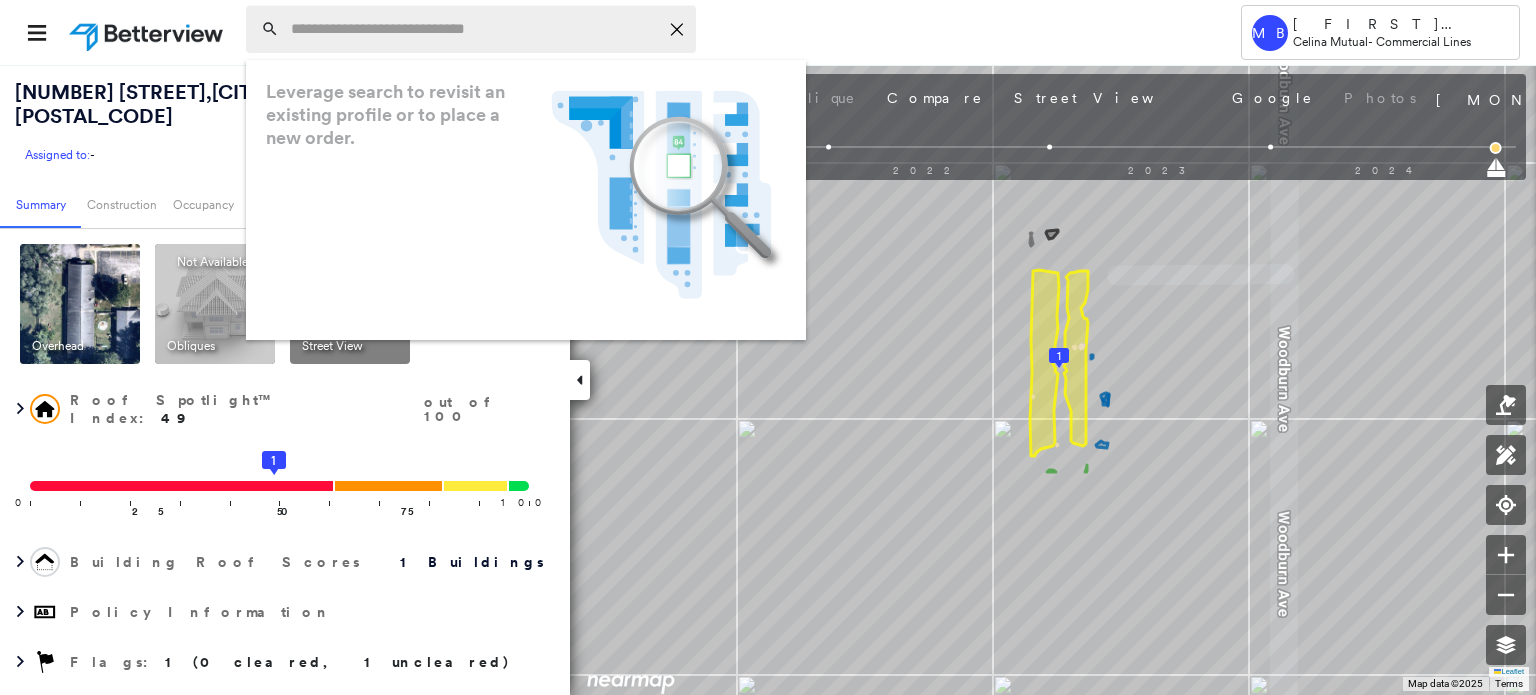 paste on "**********" 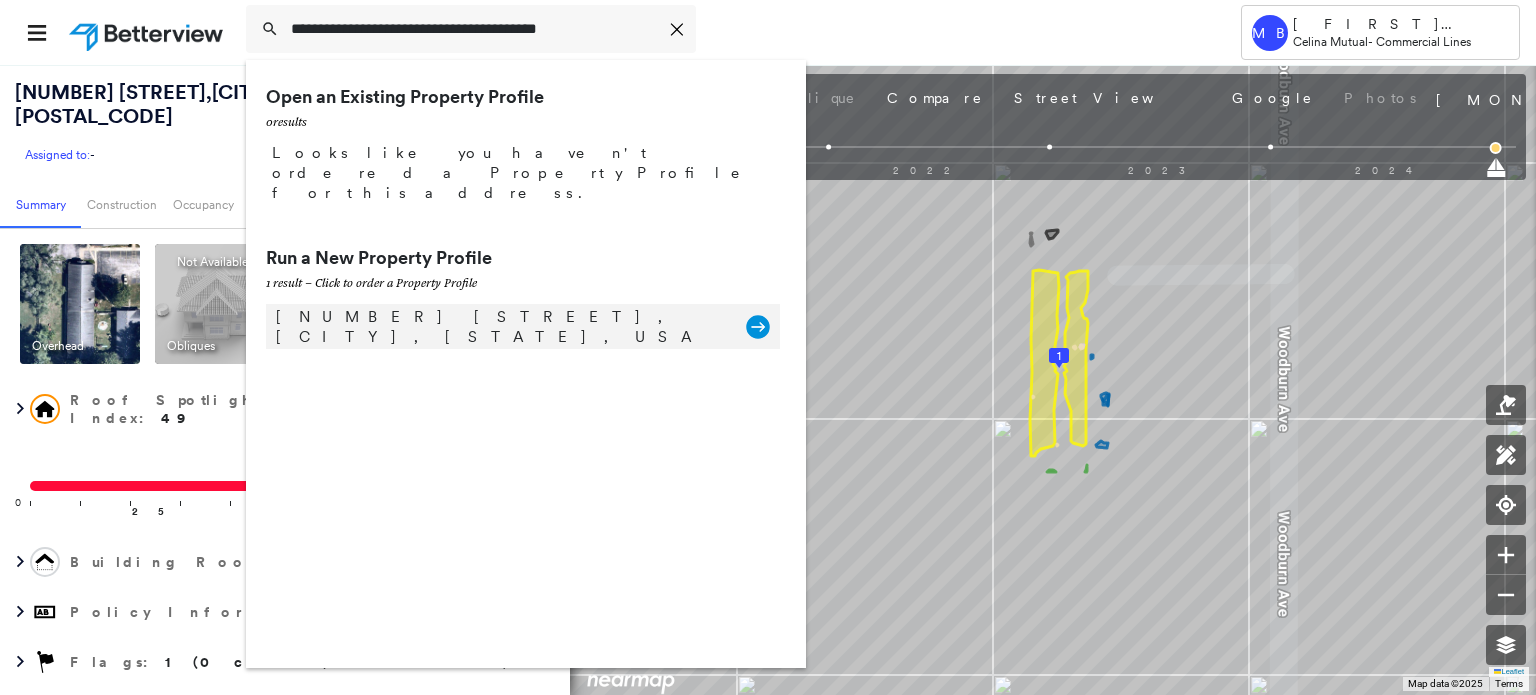 type on "**********" 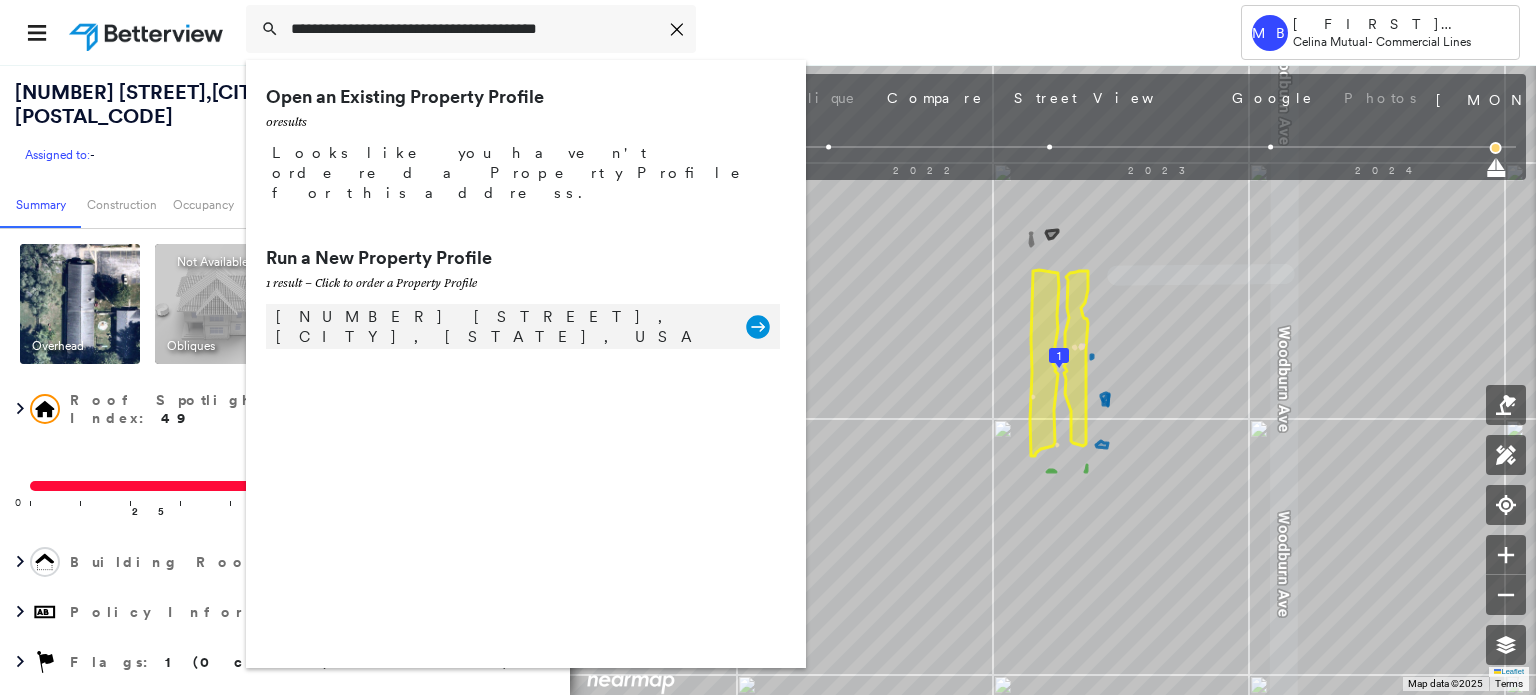 click 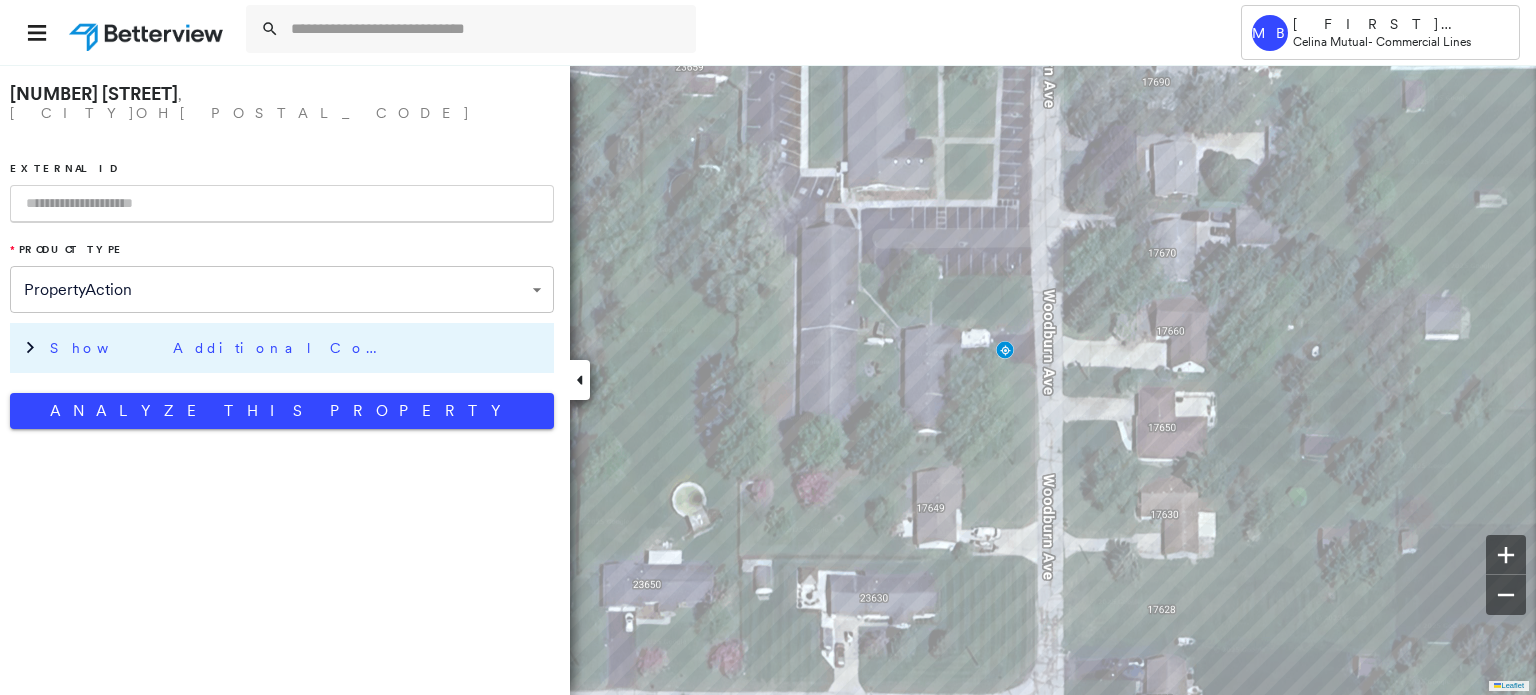 click on "Show Additional Company Data" at bounding box center (220, 348) 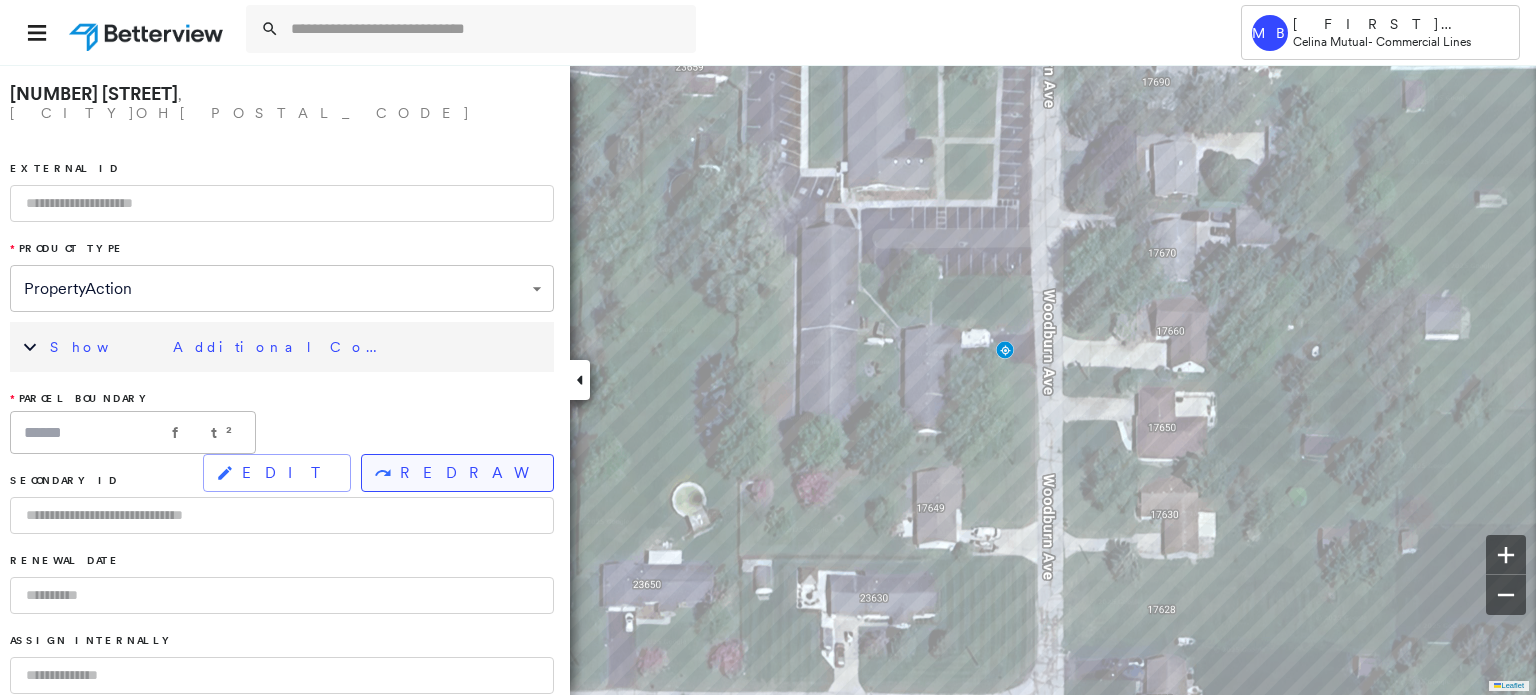 click on "REDRAW" at bounding box center (468, 473) 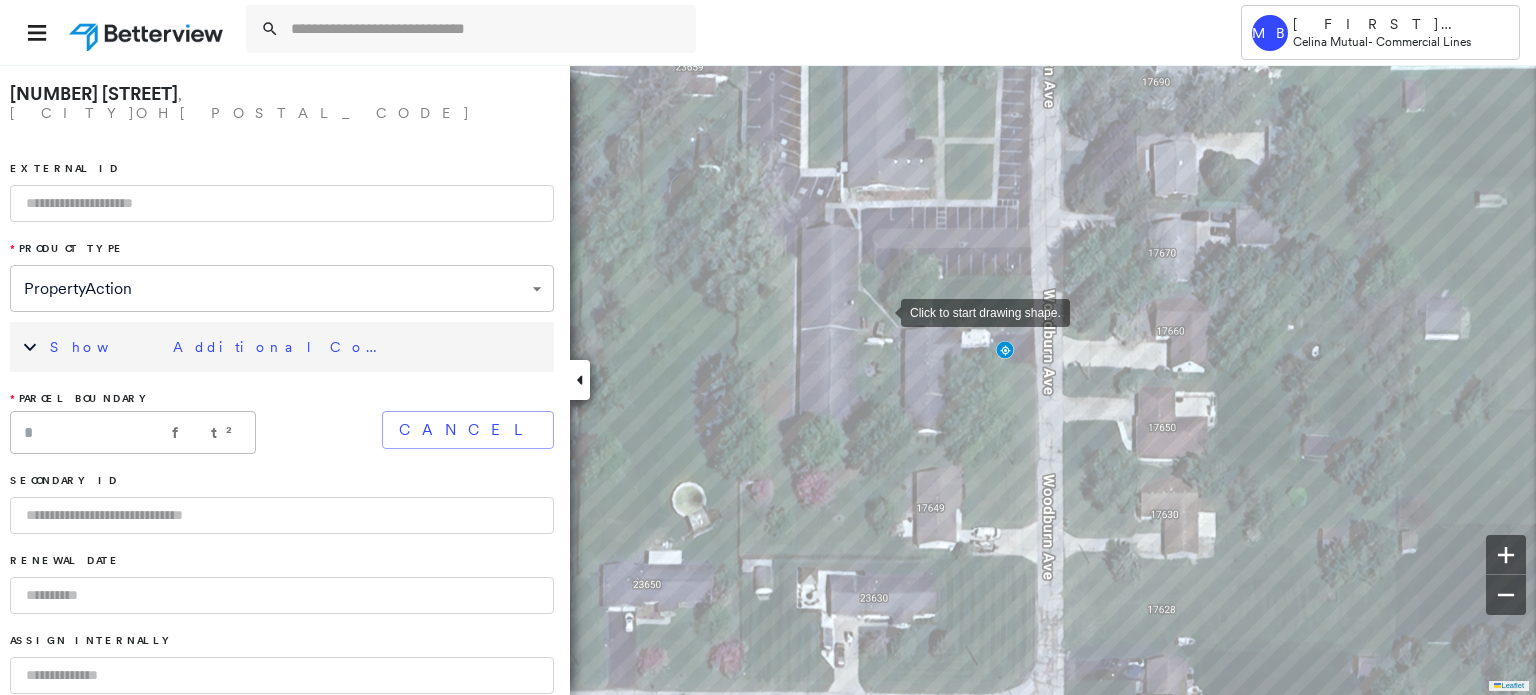 click at bounding box center [881, 311] 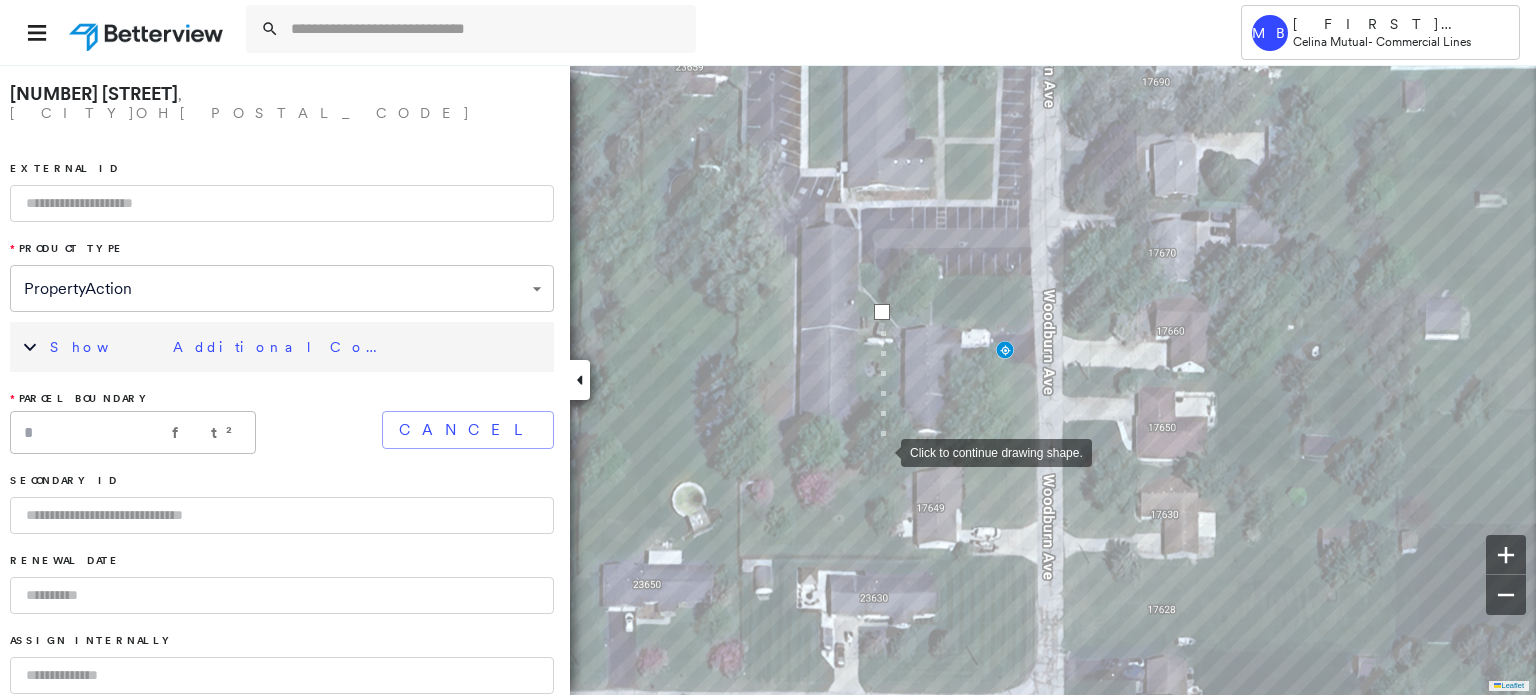 click at bounding box center (881, 451) 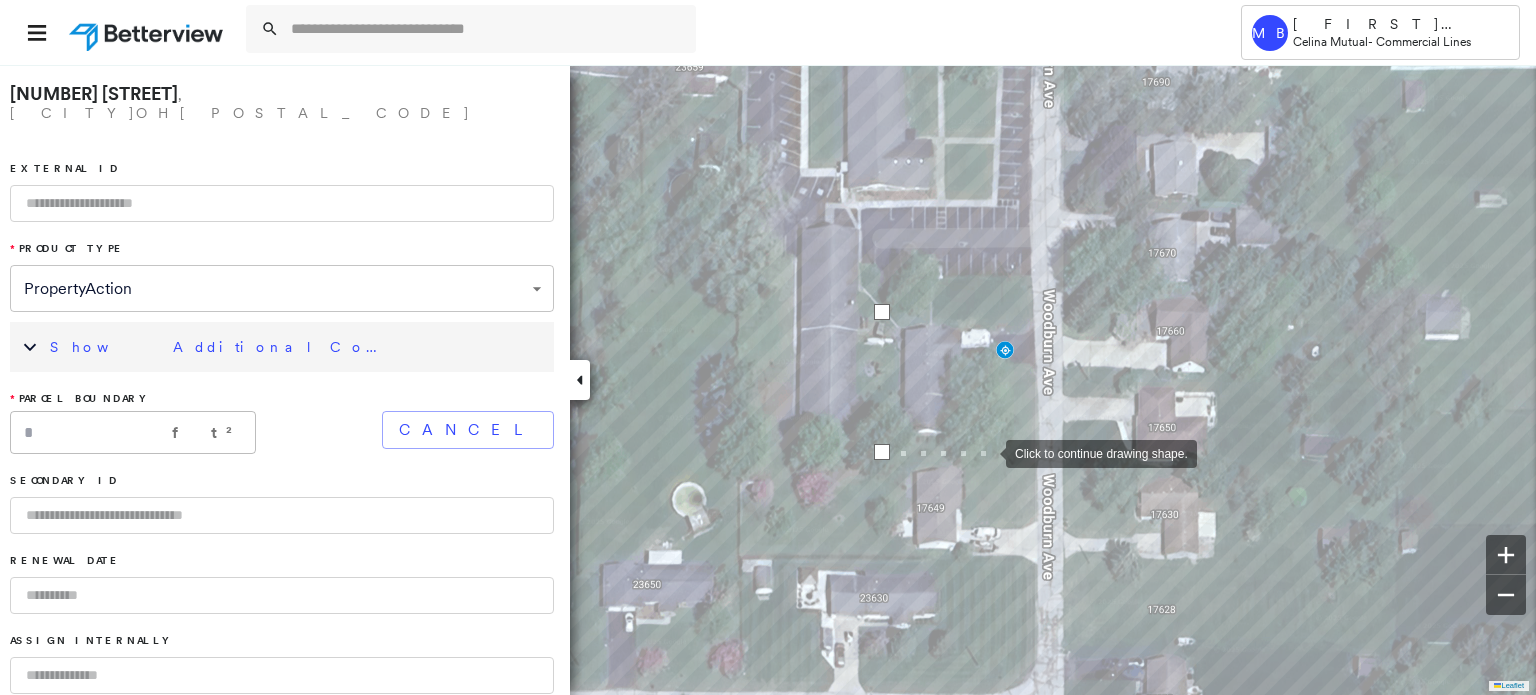 click at bounding box center [986, 452] 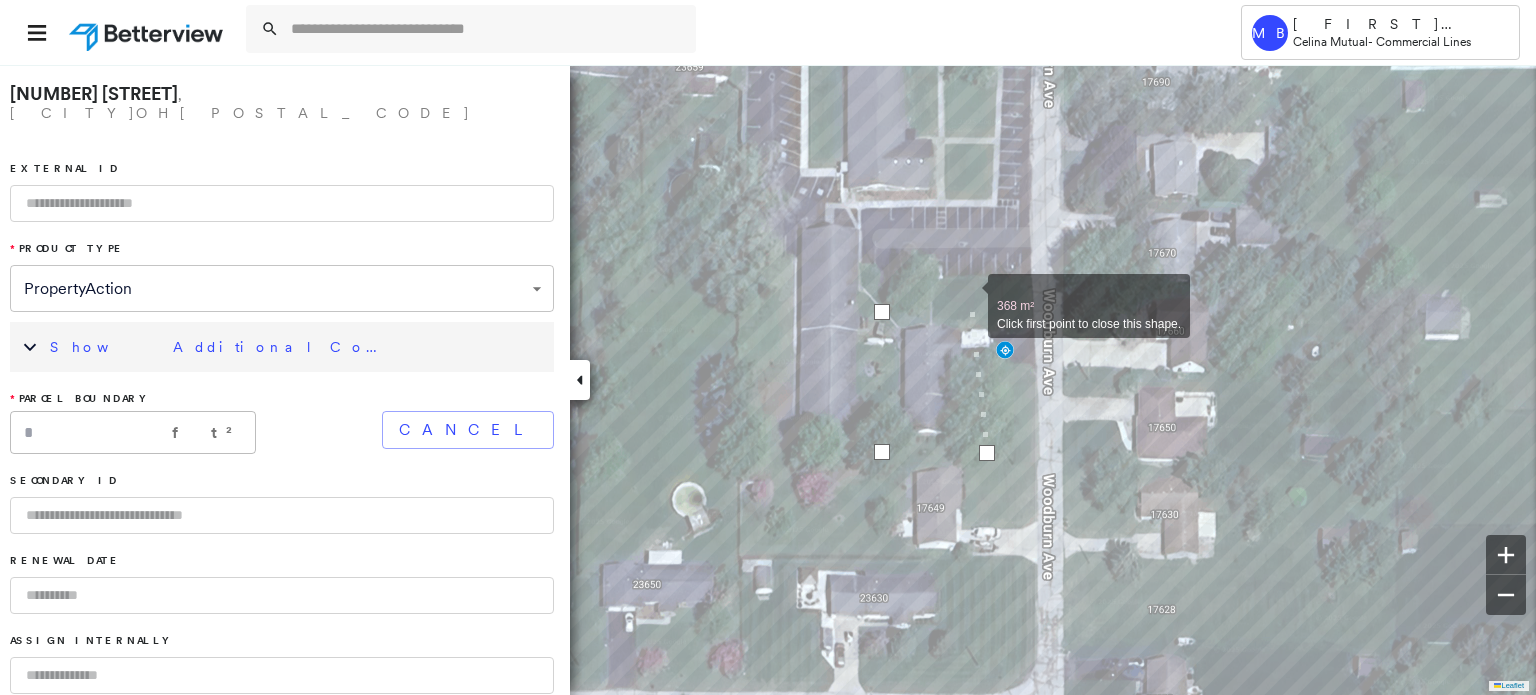 click at bounding box center (968, 295) 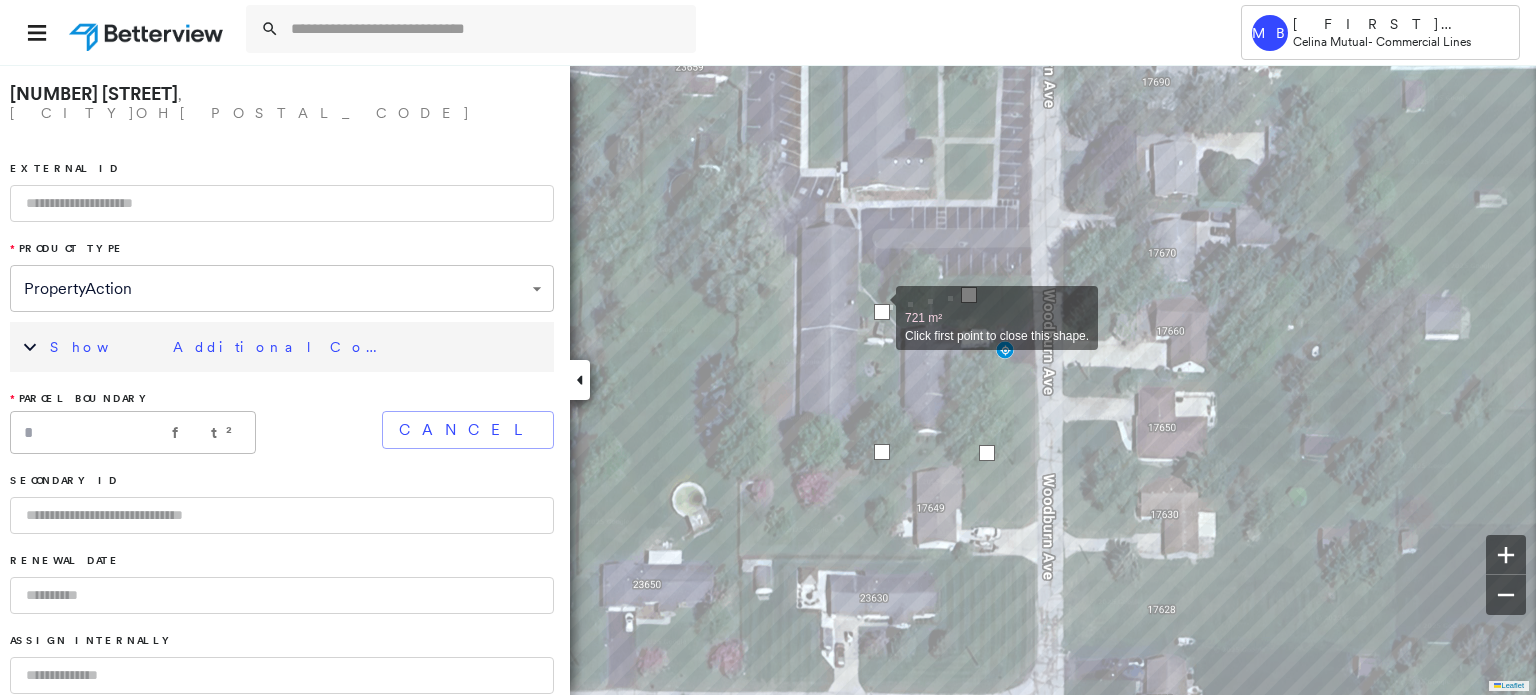 click at bounding box center [882, 312] 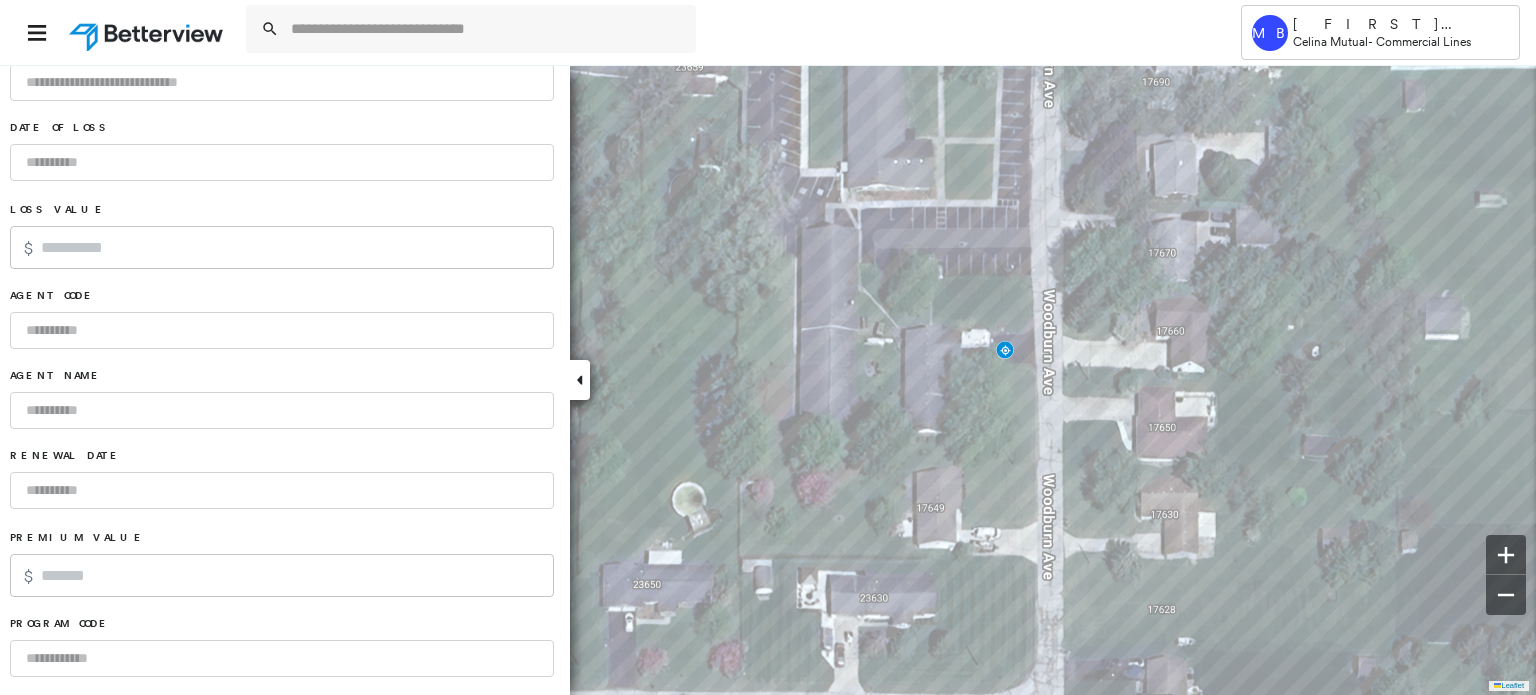 scroll, scrollTop: 1344, scrollLeft: 0, axis: vertical 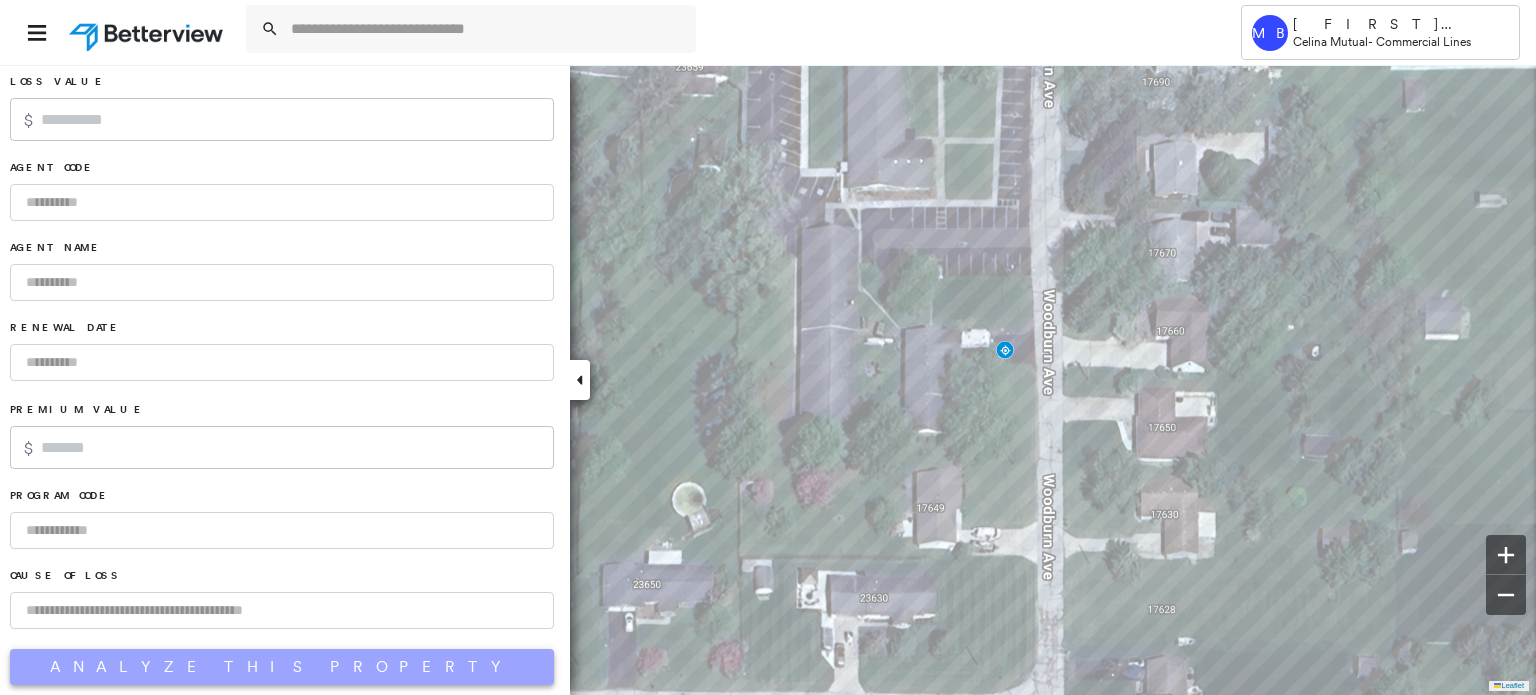 click on "Analyze This Property" at bounding box center (282, 667) 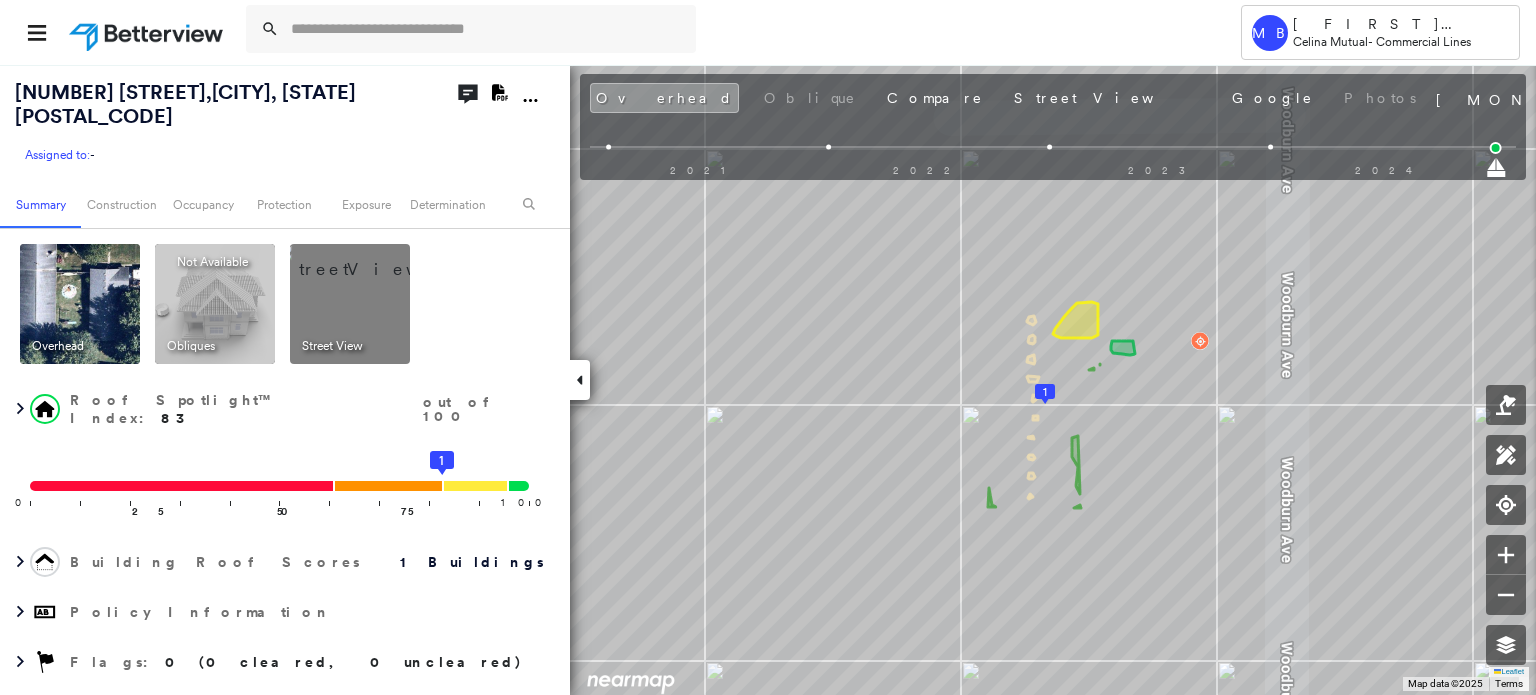 click on "Street View" at bounding box center [332, 346] 